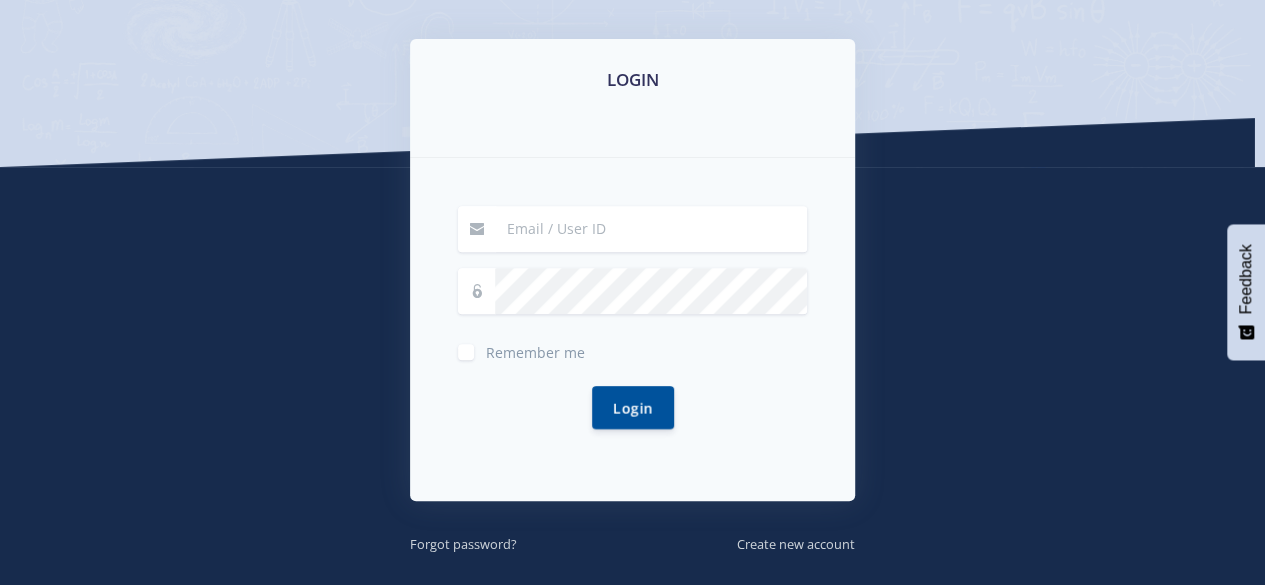 scroll, scrollTop: 312, scrollLeft: 0, axis: vertical 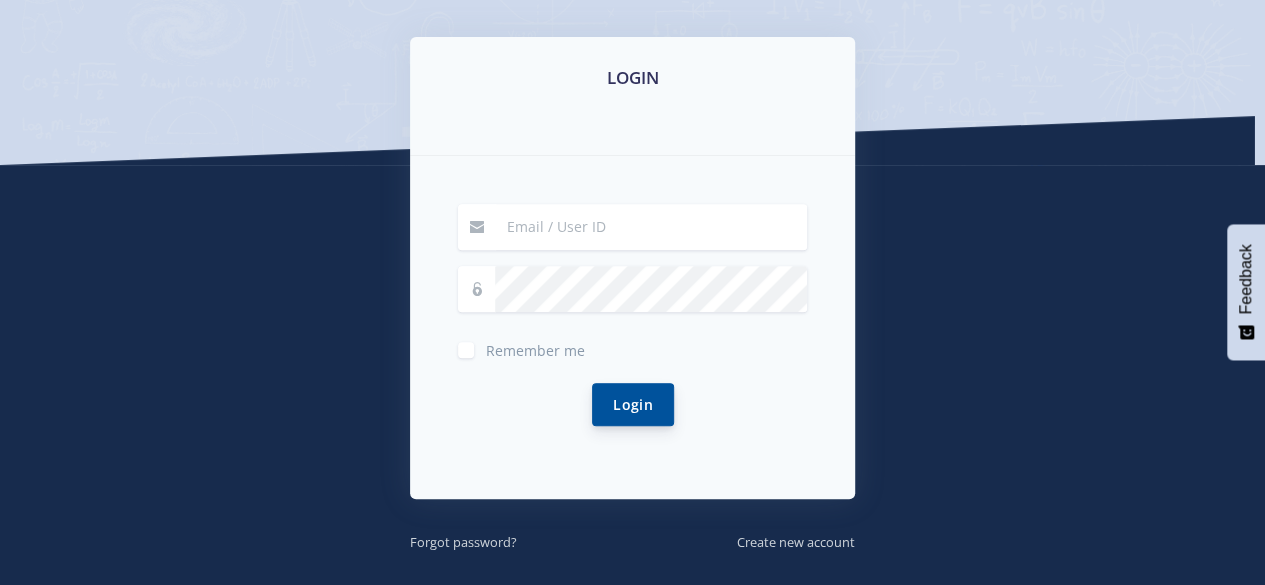 type on "t8woods@gmail.com" 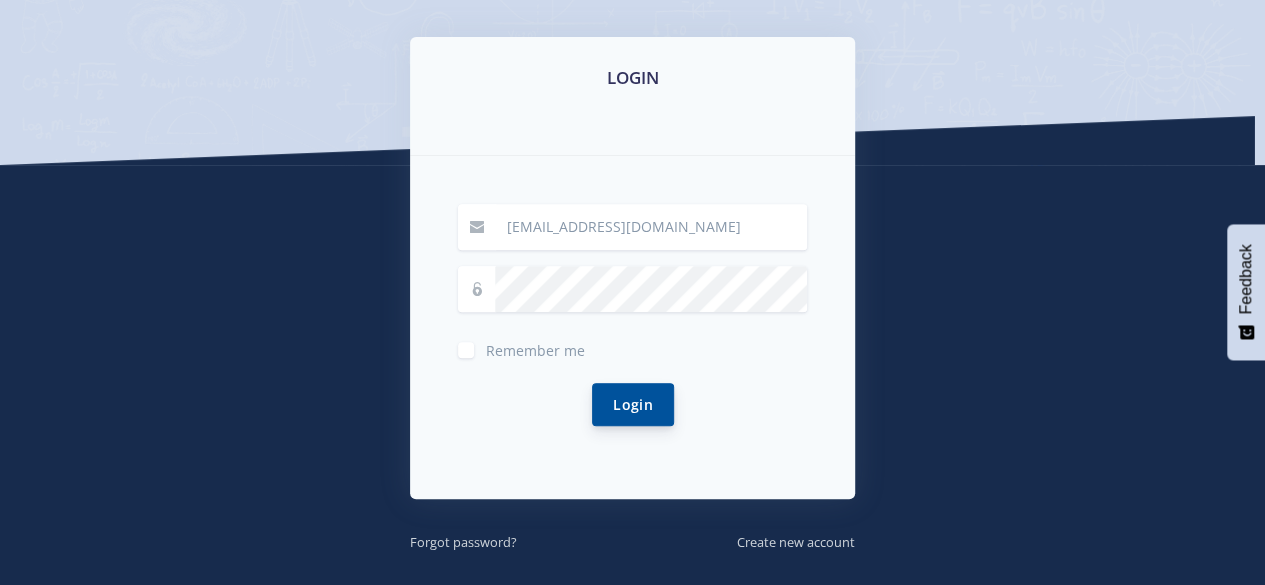 click on "Login" at bounding box center [633, 404] 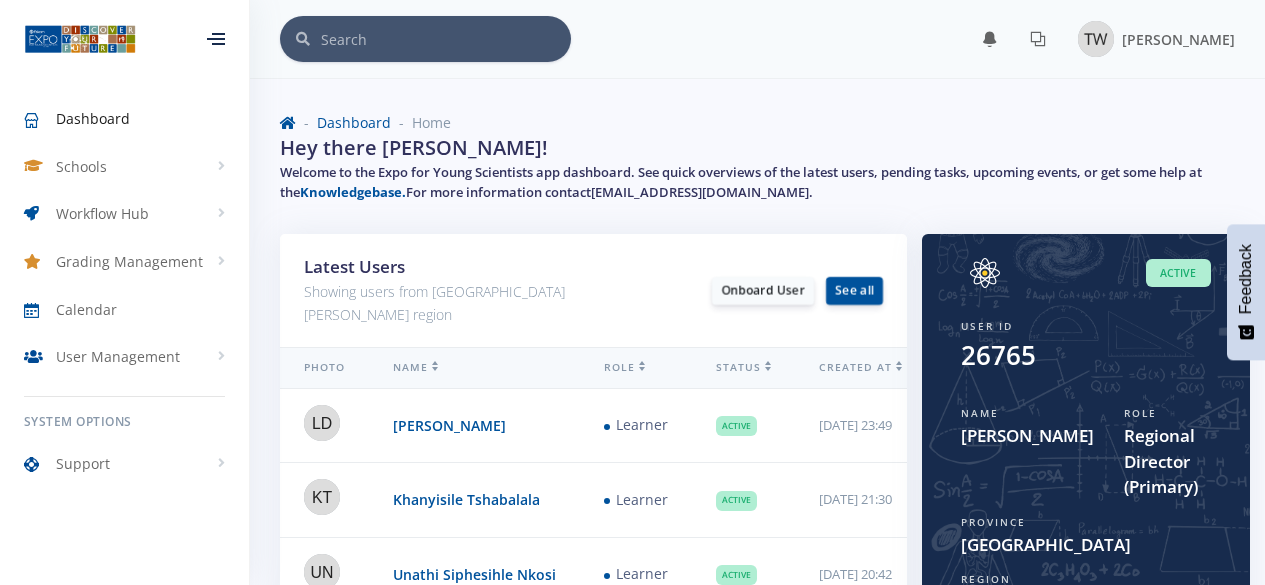 scroll, scrollTop: 0, scrollLeft: 0, axis: both 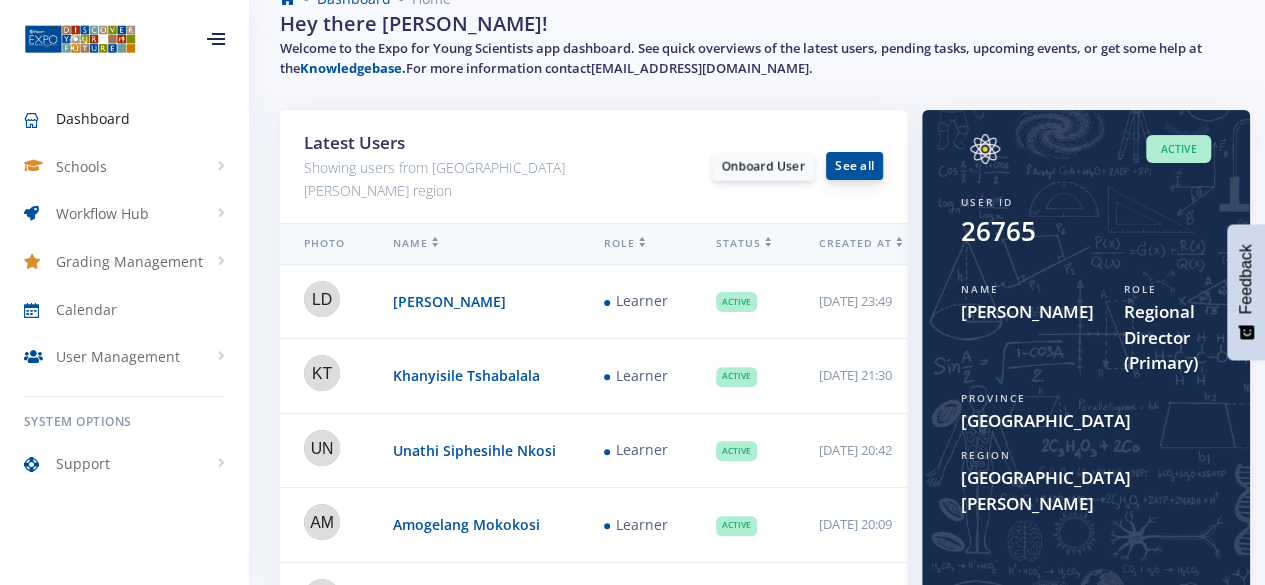 click on "See all" at bounding box center (854, 166) 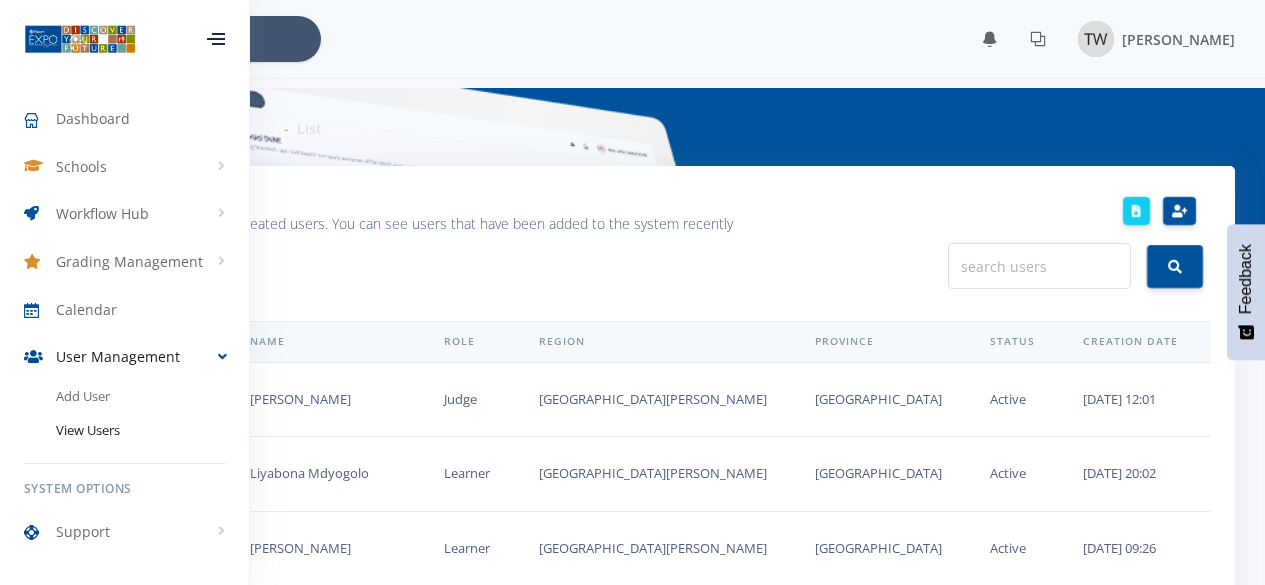 scroll, scrollTop: 0, scrollLeft: 0, axis: both 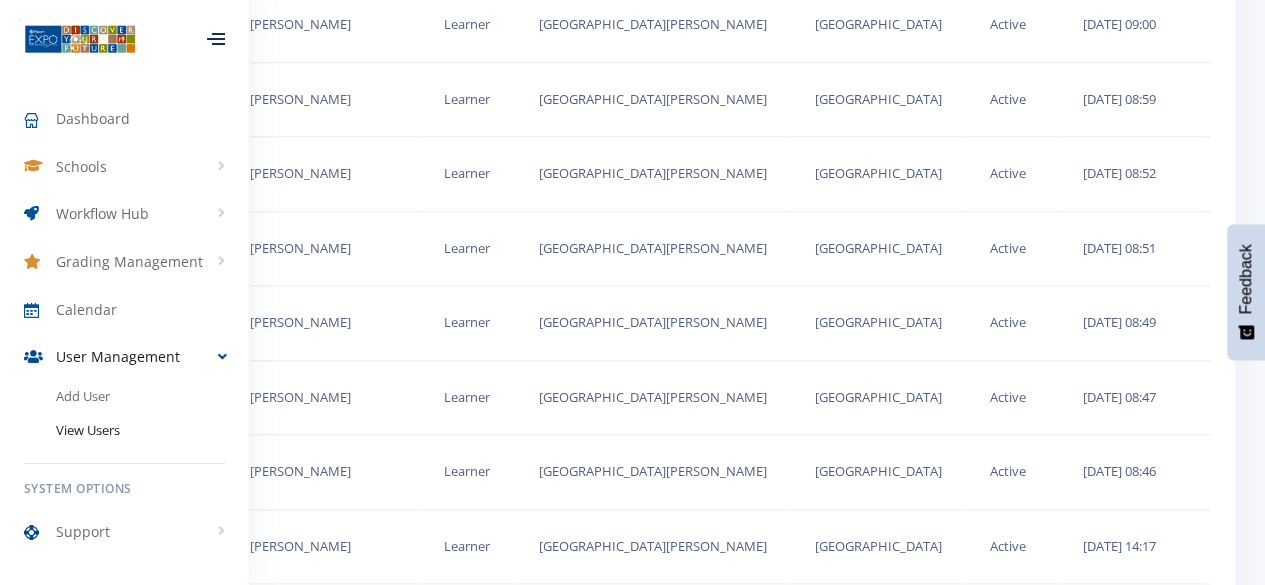 click on "26/06/2025 08:51" at bounding box center [1130, 248] 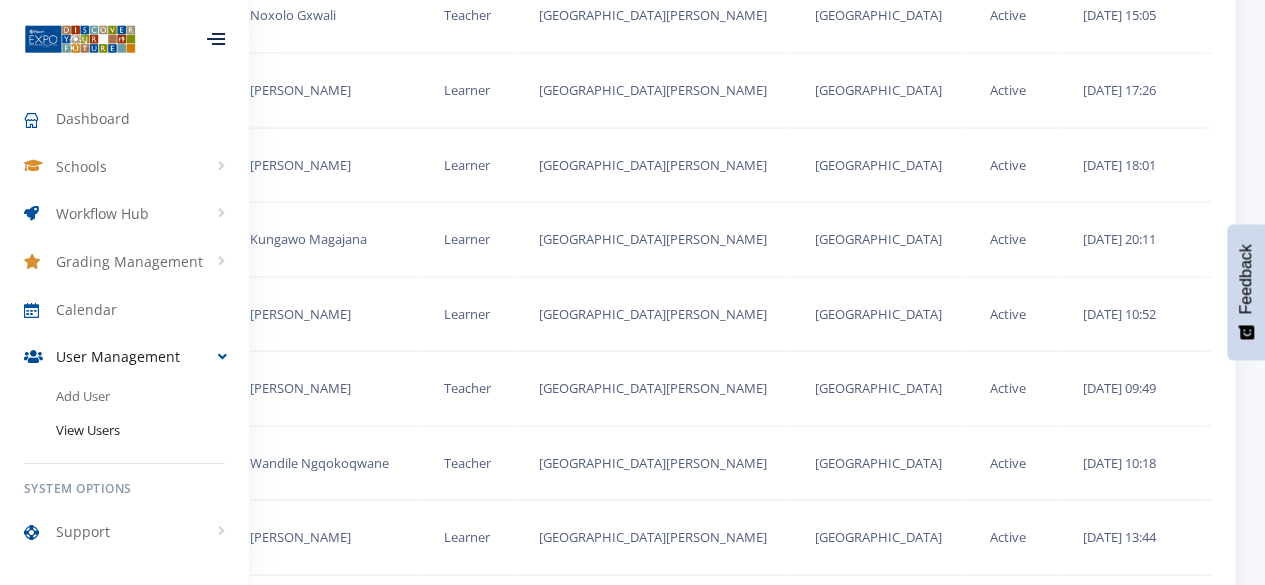 scroll, scrollTop: 1889, scrollLeft: 0, axis: vertical 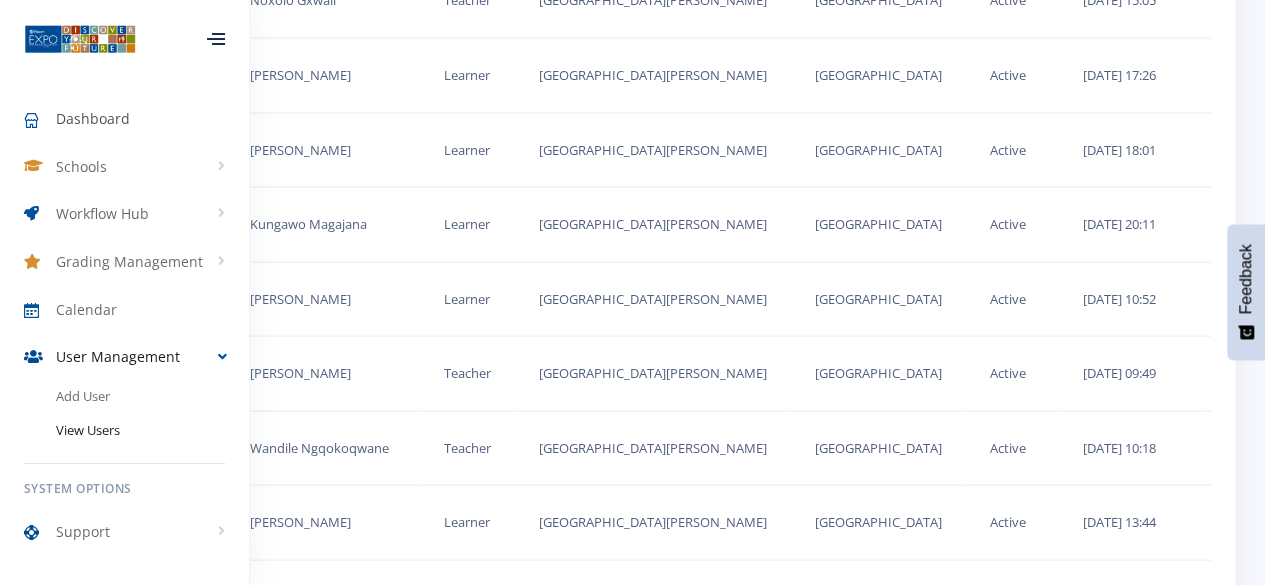 click on "Dashboard" at bounding box center [93, 118] 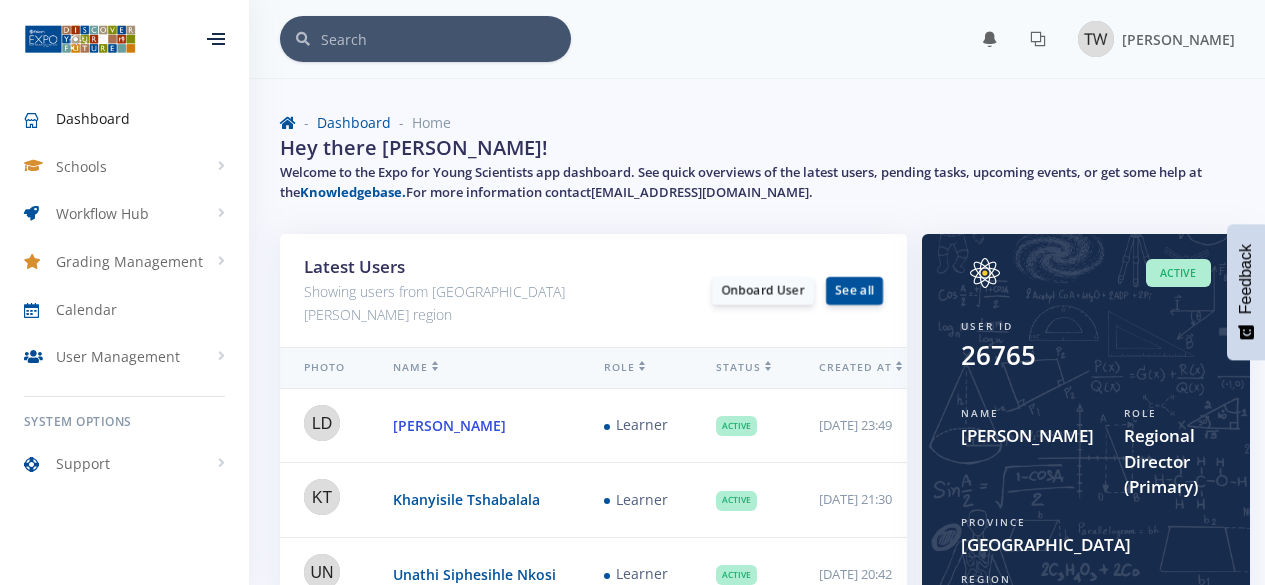 scroll, scrollTop: 0, scrollLeft: 0, axis: both 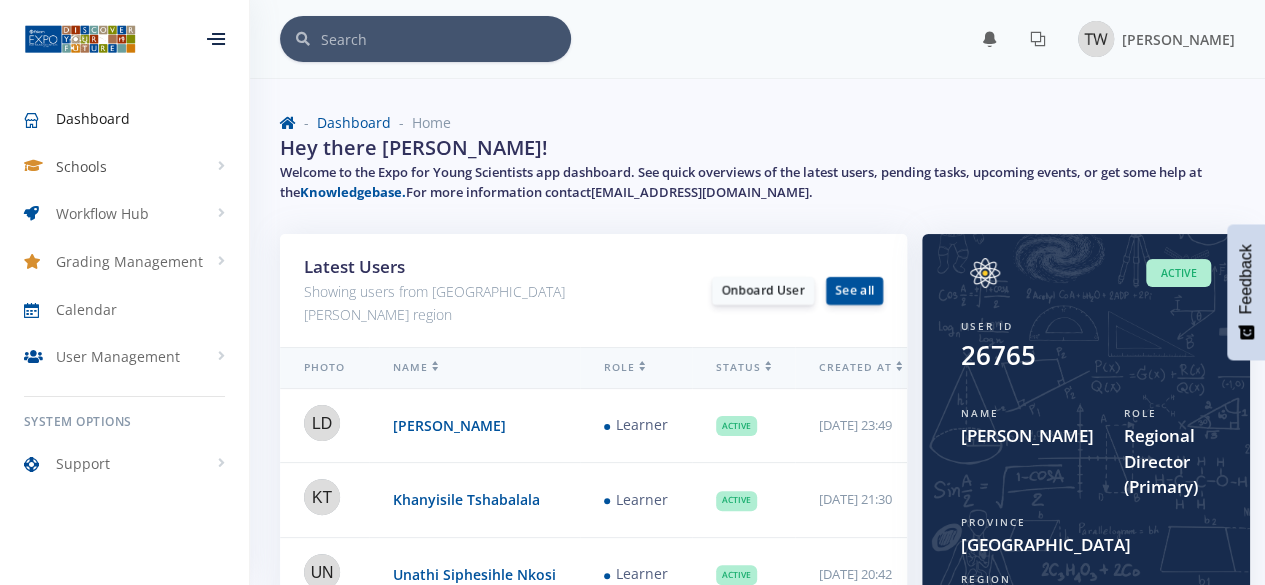 click on "Schools" at bounding box center (81, 166) 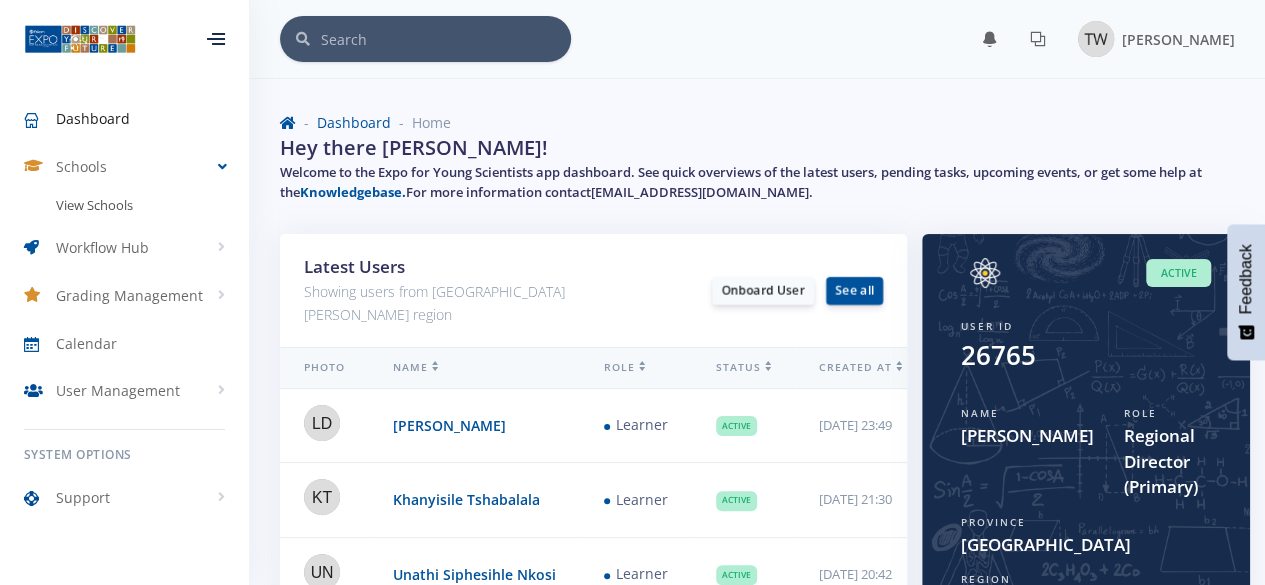 click on "View Schools" at bounding box center [124, 206] 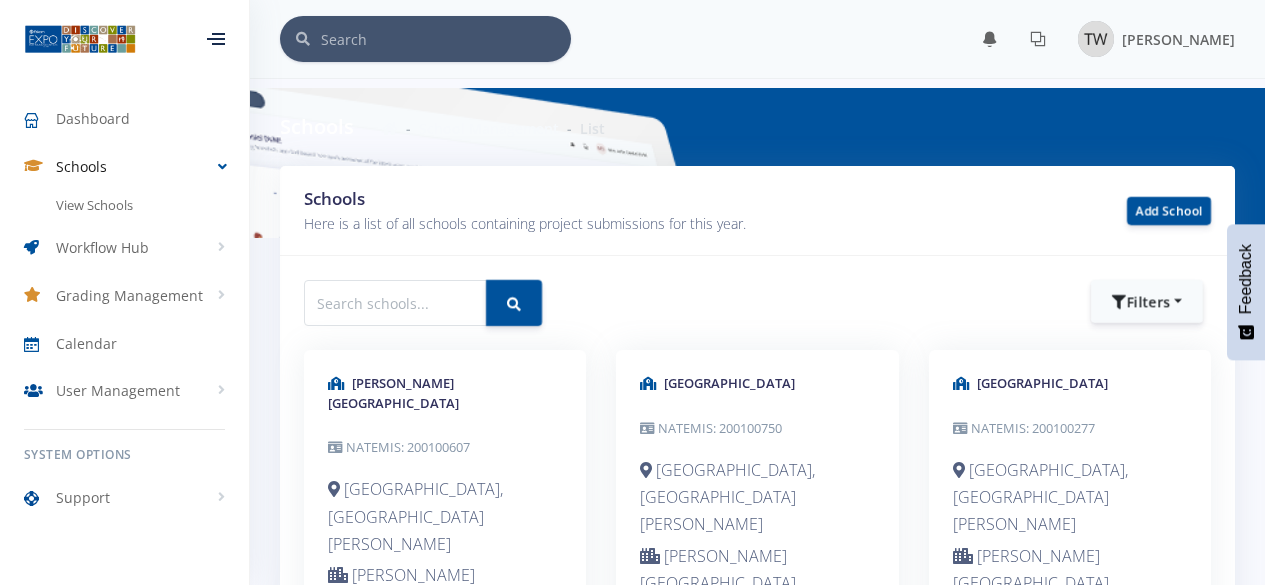 scroll, scrollTop: 0, scrollLeft: 0, axis: both 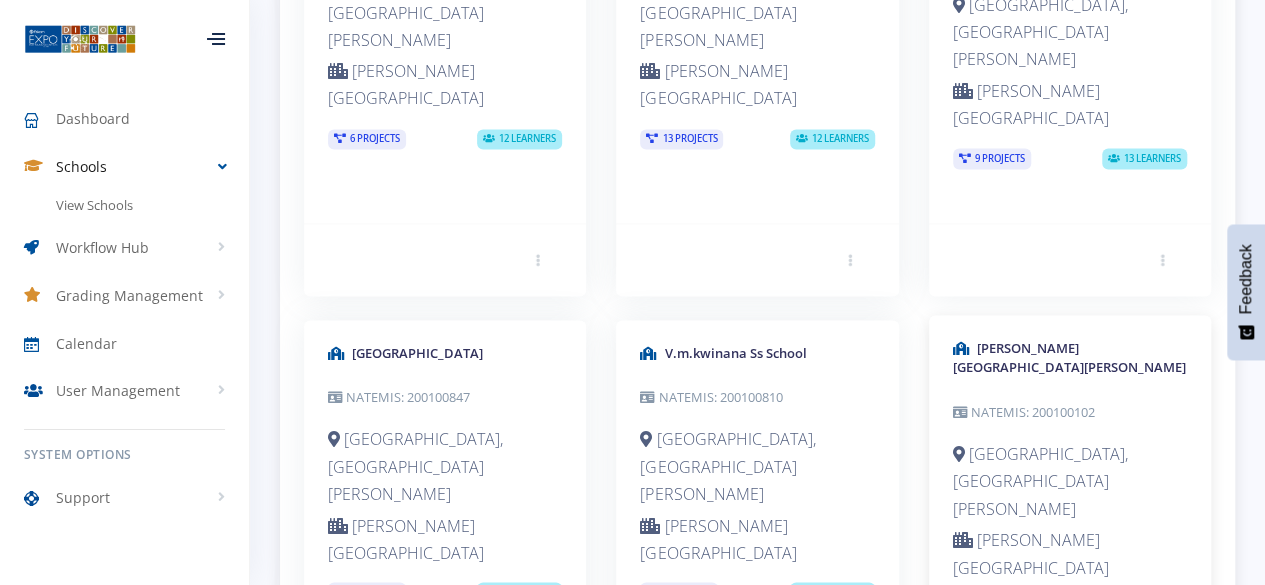 click on "[PERSON_NAME][GEOGRAPHIC_DATA][PERSON_NAME]
NATEMIS: 200100102
[GEOGRAPHIC_DATA],
[GEOGRAPHIC_DATA][PERSON_NAME]
[PERSON_NAME][GEOGRAPHIC_DATA]" at bounding box center (1070, 493) 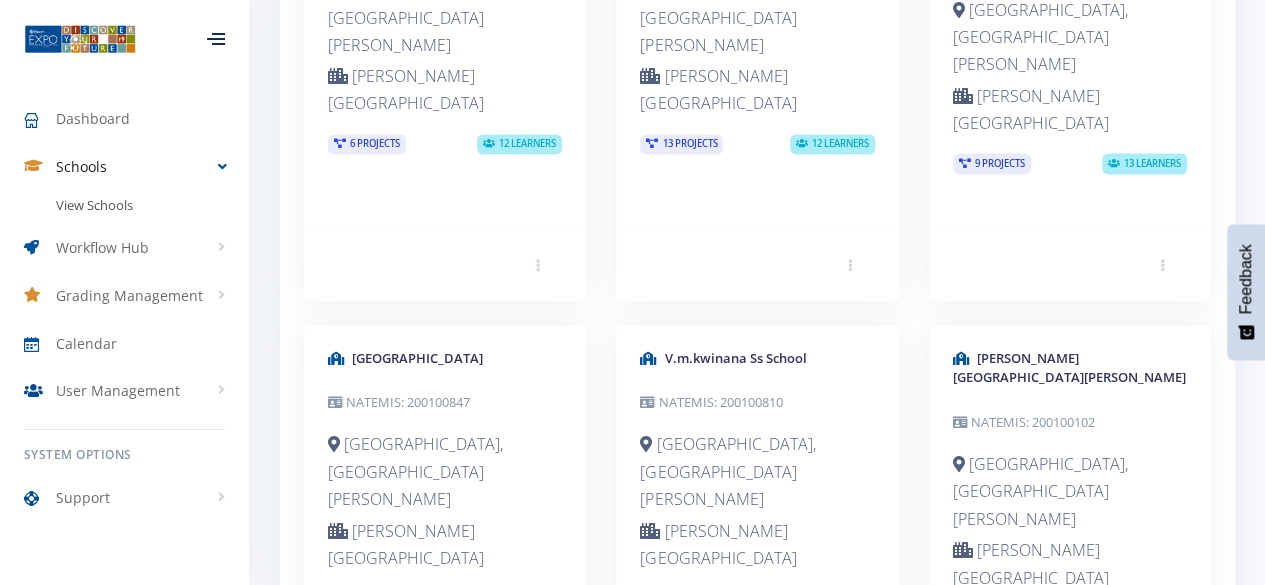 click on "View Schools" at bounding box center [124, 206] 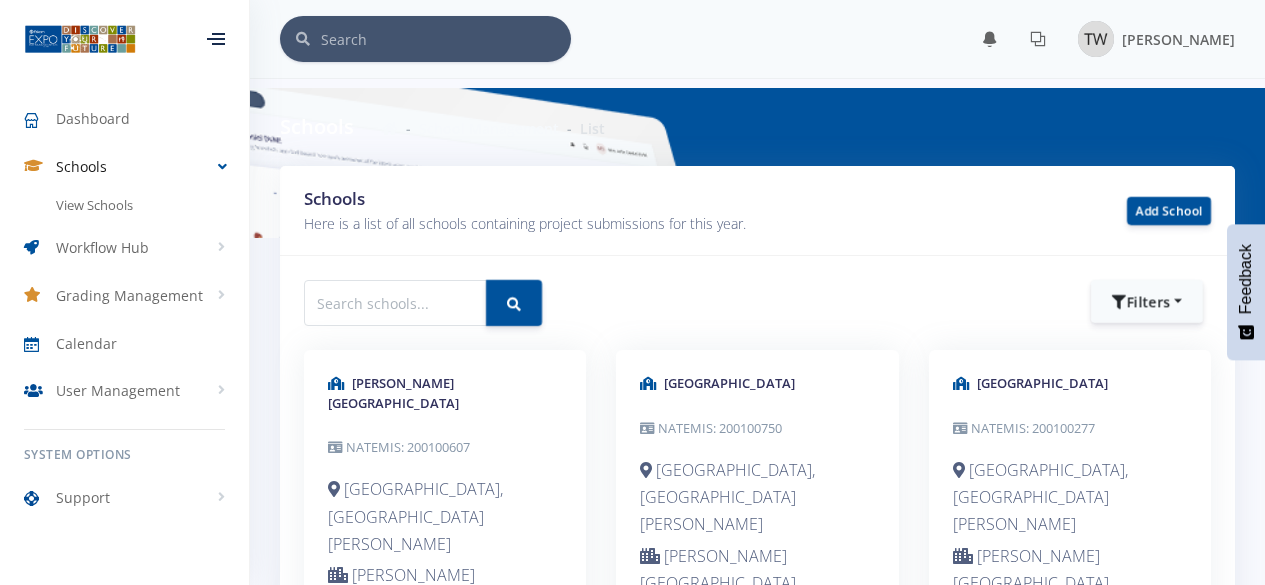 scroll, scrollTop: 0, scrollLeft: 0, axis: both 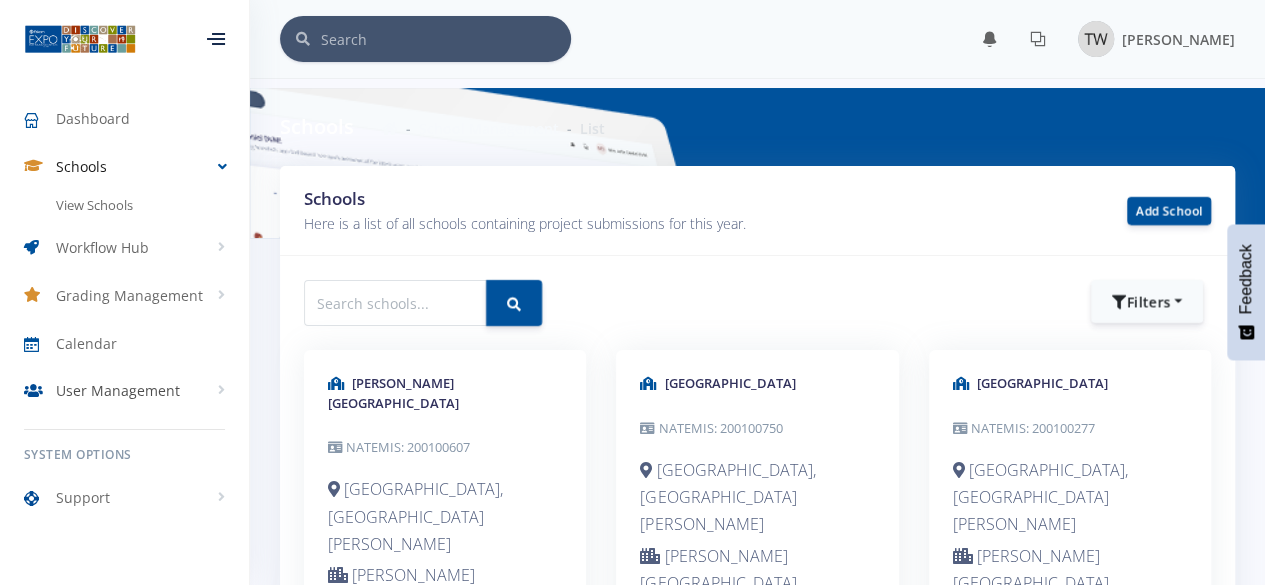 click on "User Management" at bounding box center [118, 390] 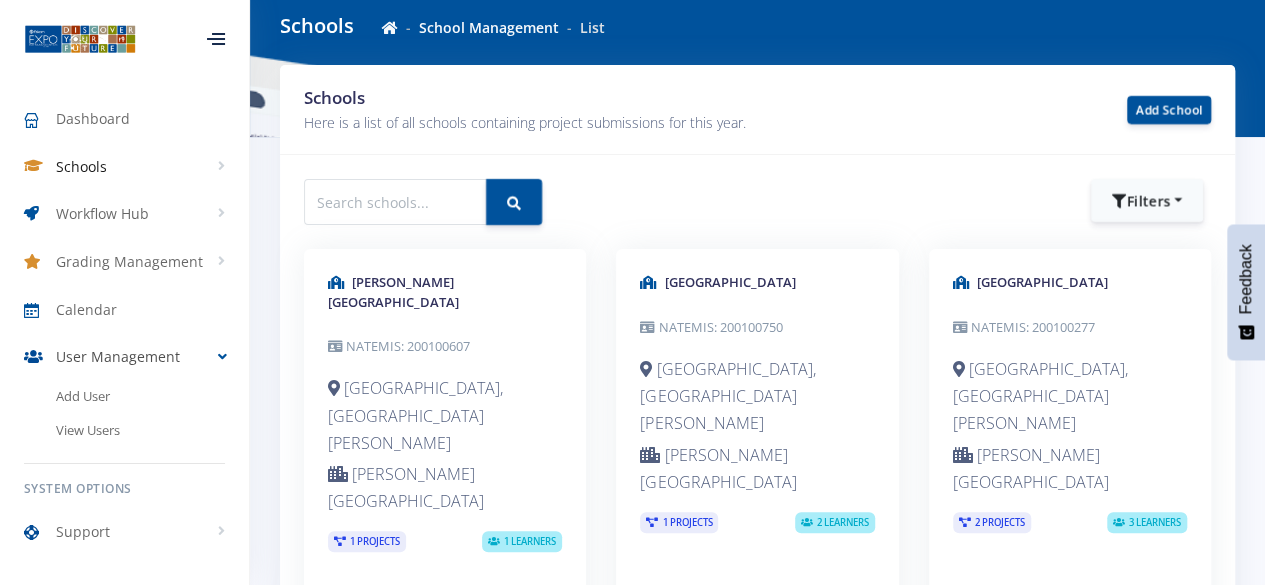 scroll, scrollTop: 0, scrollLeft: 0, axis: both 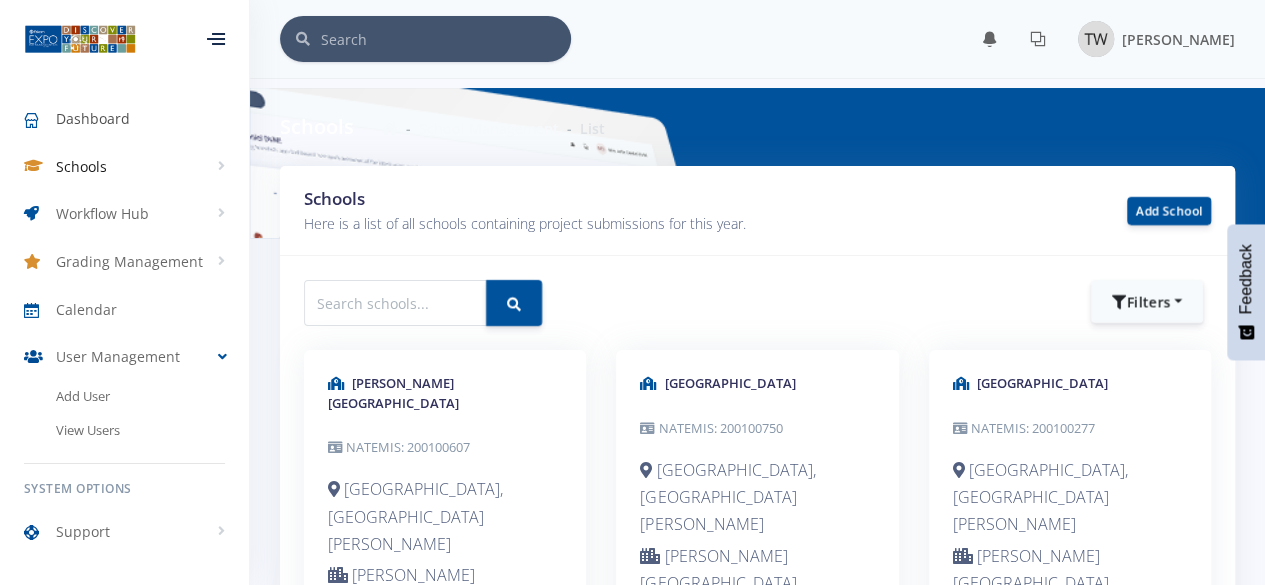 click on "Dashboard" at bounding box center (93, 118) 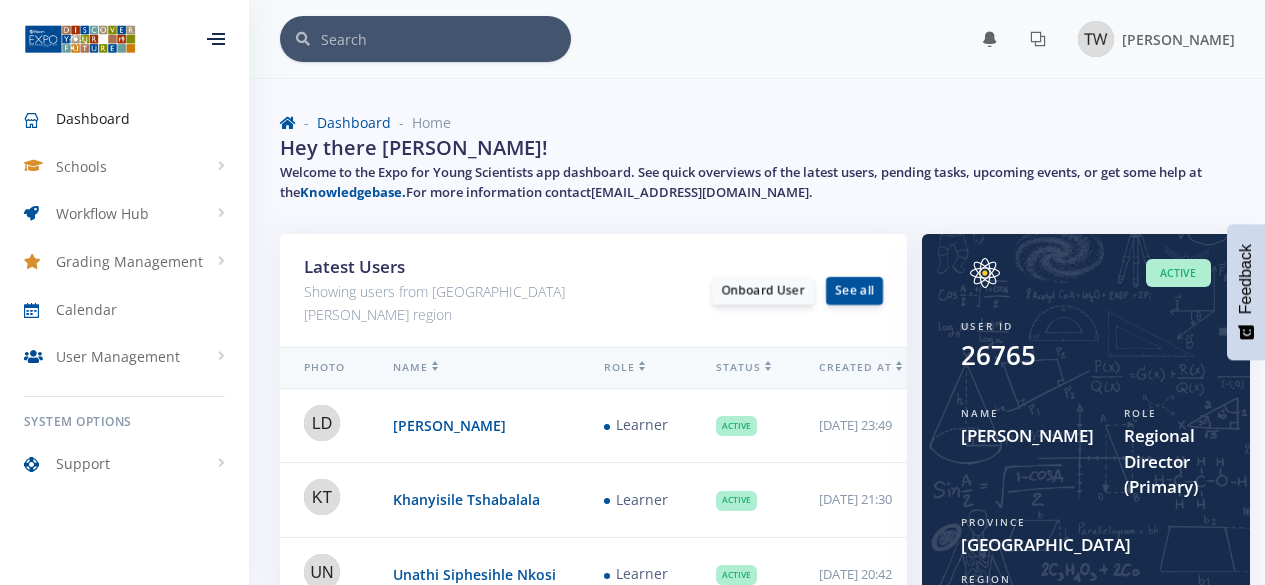 scroll, scrollTop: 0, scrollLeft: 0, axis: both 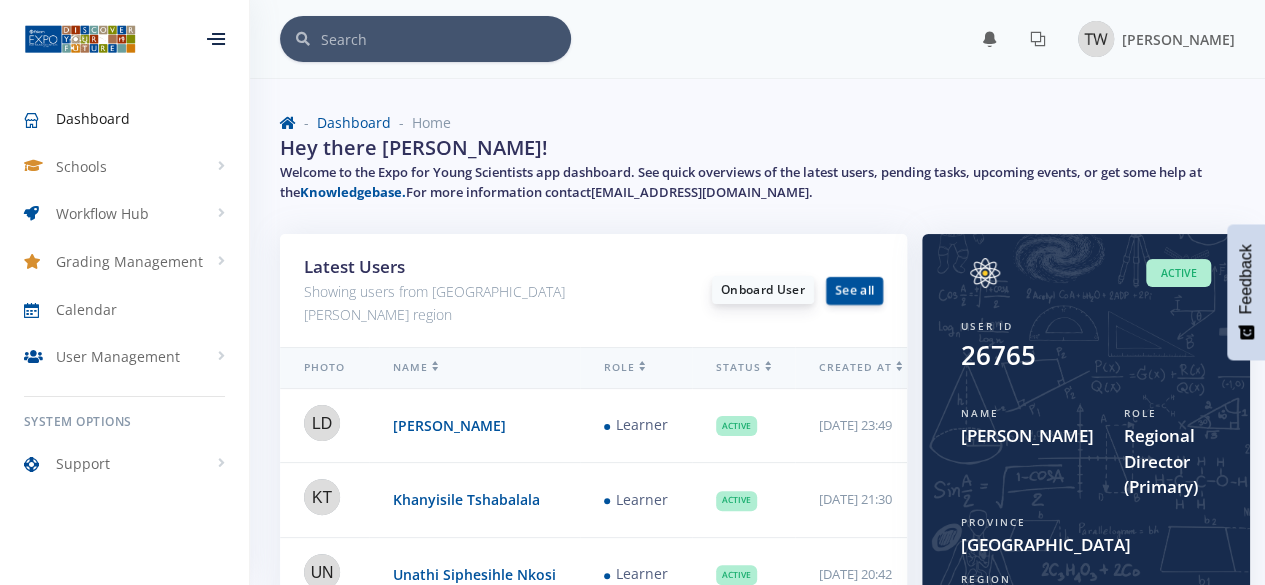 click on "Onboard User" at bounding box center [763, 290] 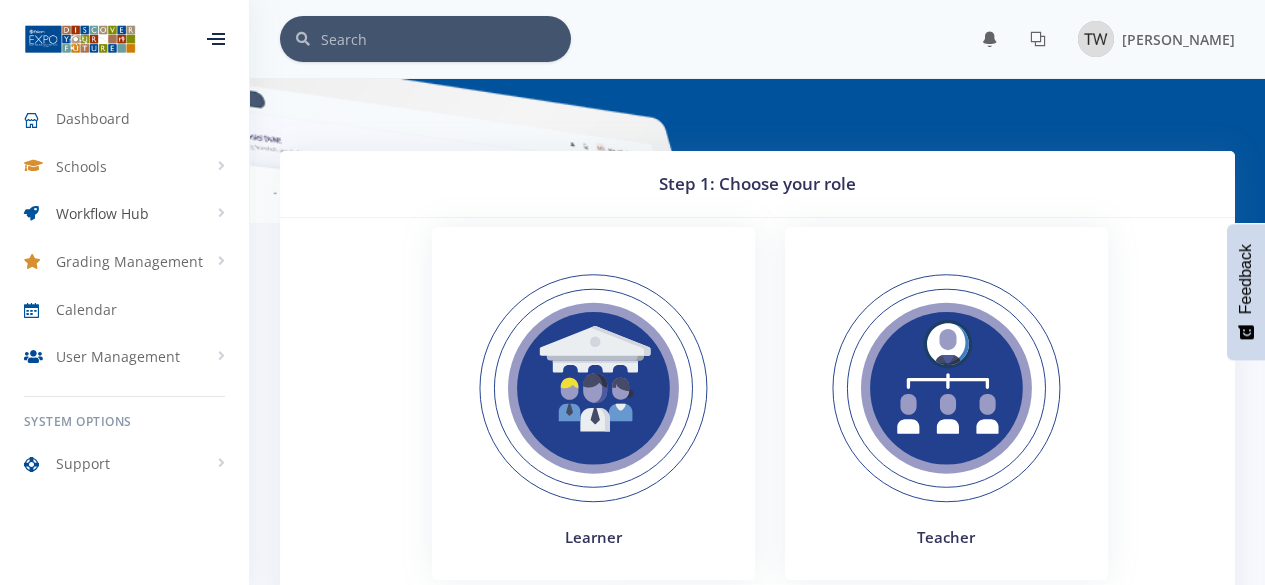 scroll, scrollTop: 0, scrollLeft: 0, axis: both 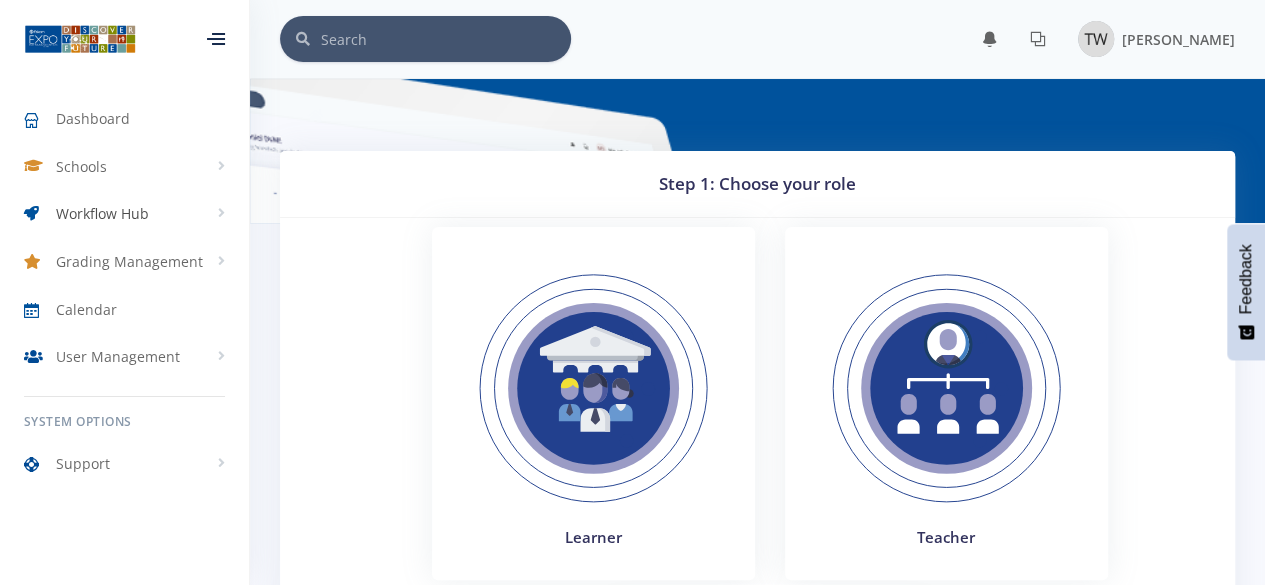 click on "Workflow Hub" at bounding box center (102, 213) 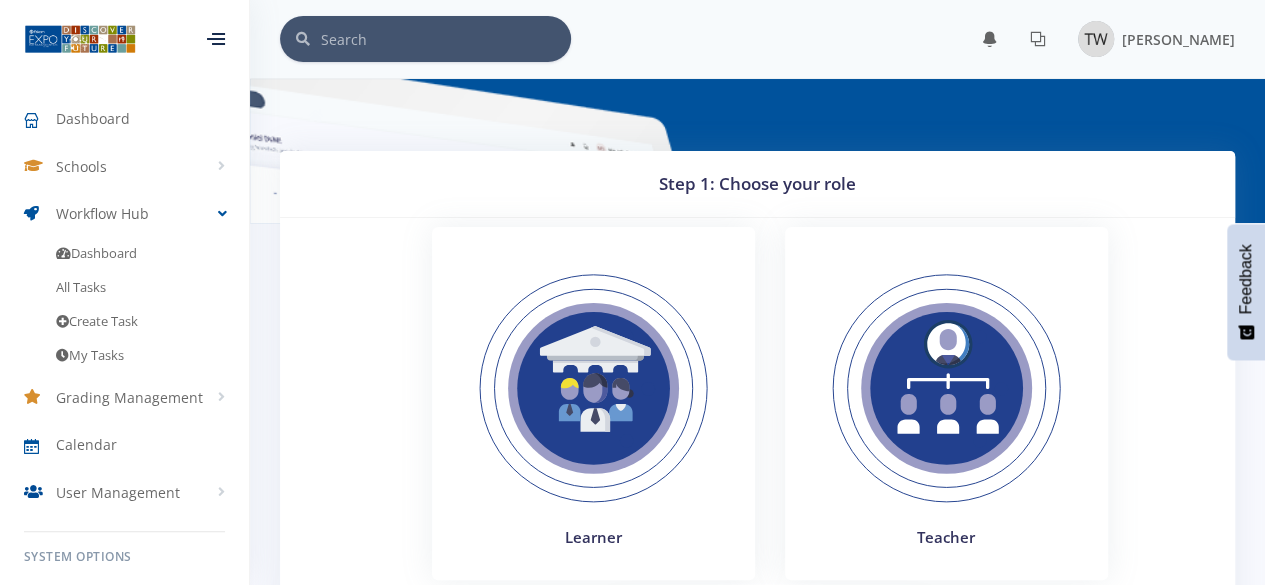 click at bounding box center (593, 388) 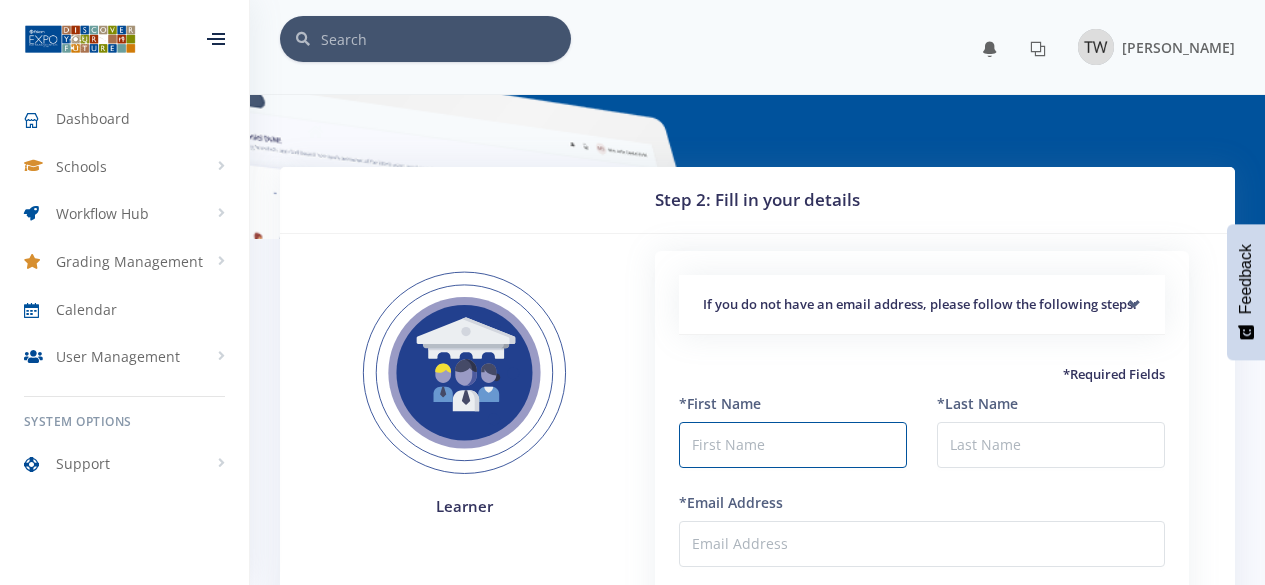 scroll, scrollTop: 0, scrollLeft: 0, axis: both 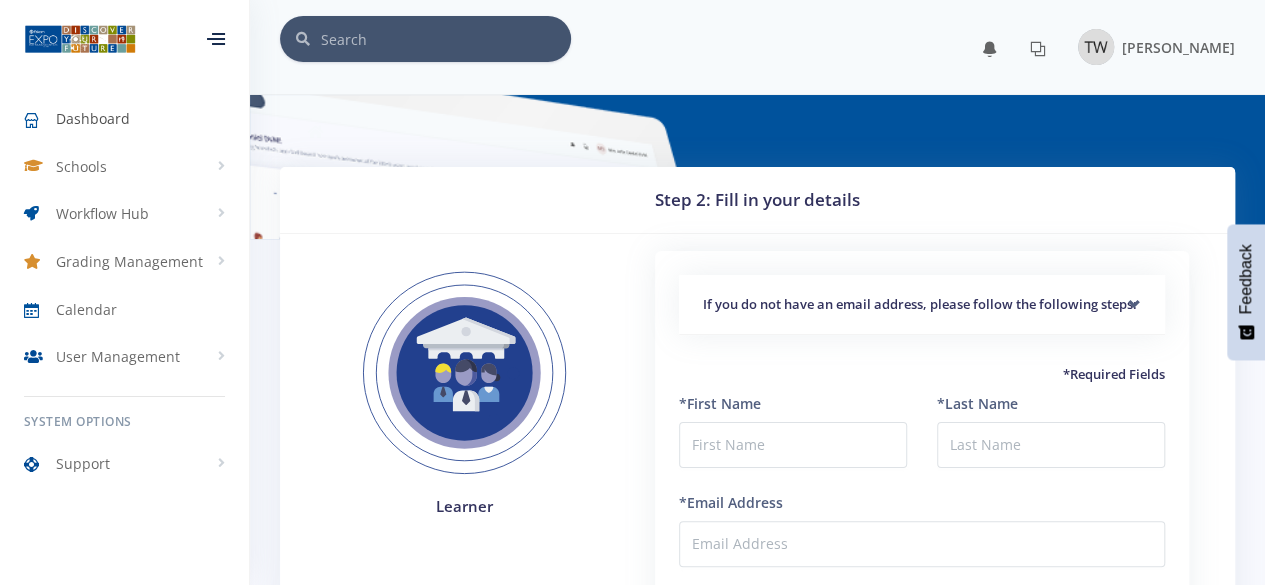 click on "Dashboard" at bounding box center [93, 118] 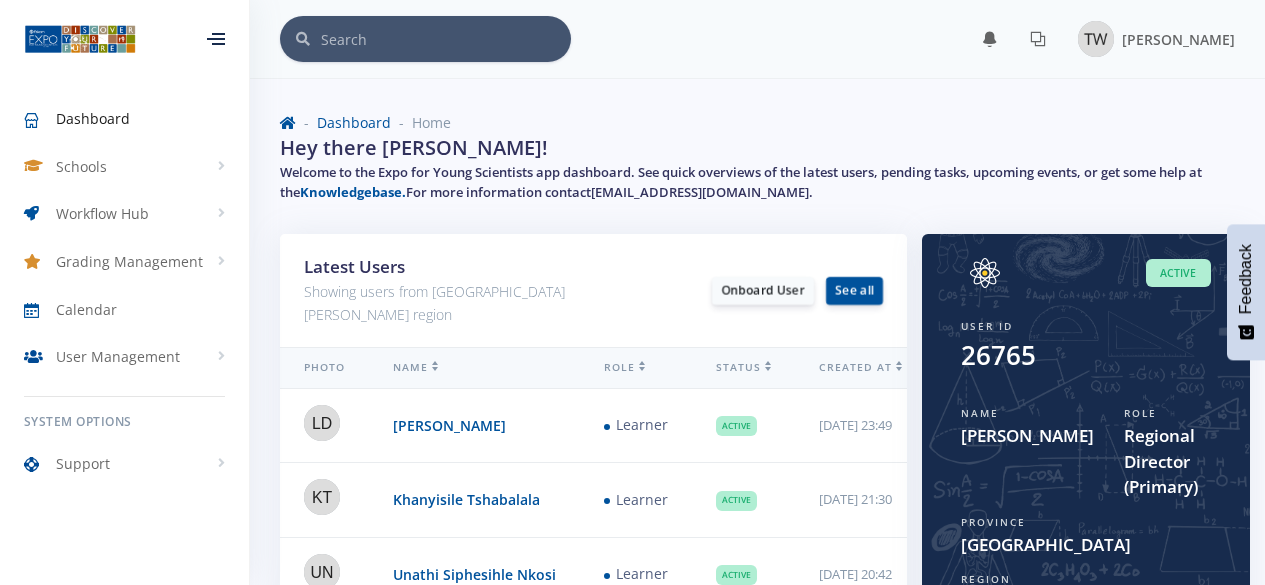 scroll, scrollTop: 0, scrollLeft: 0, axis: both 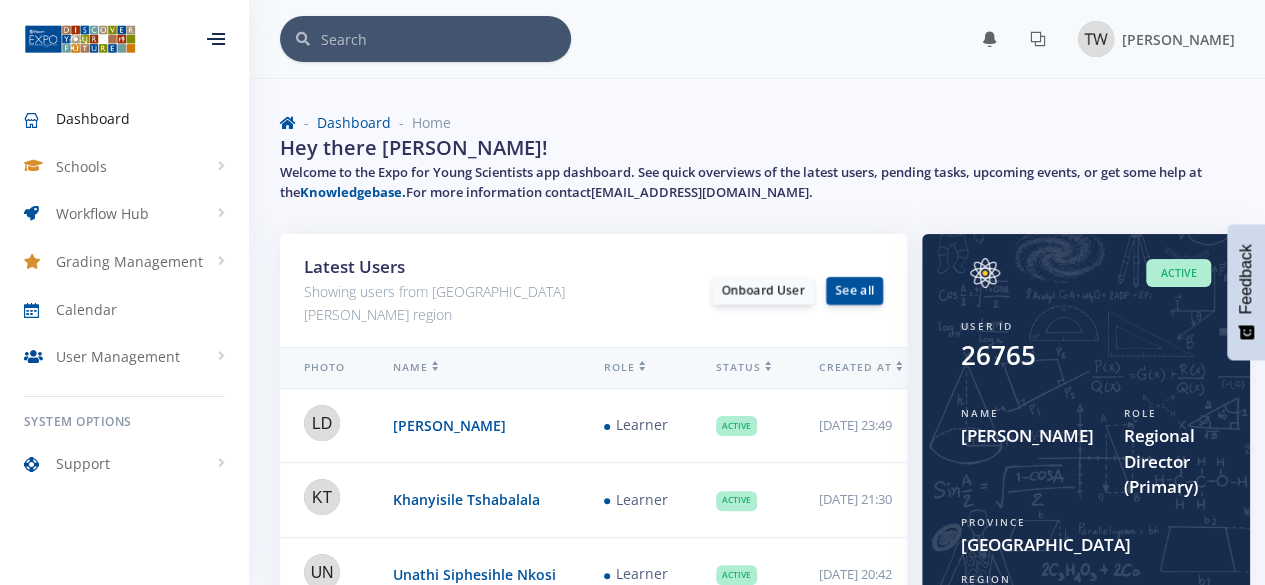 click on "User Management" at bounding box center [124, 357] 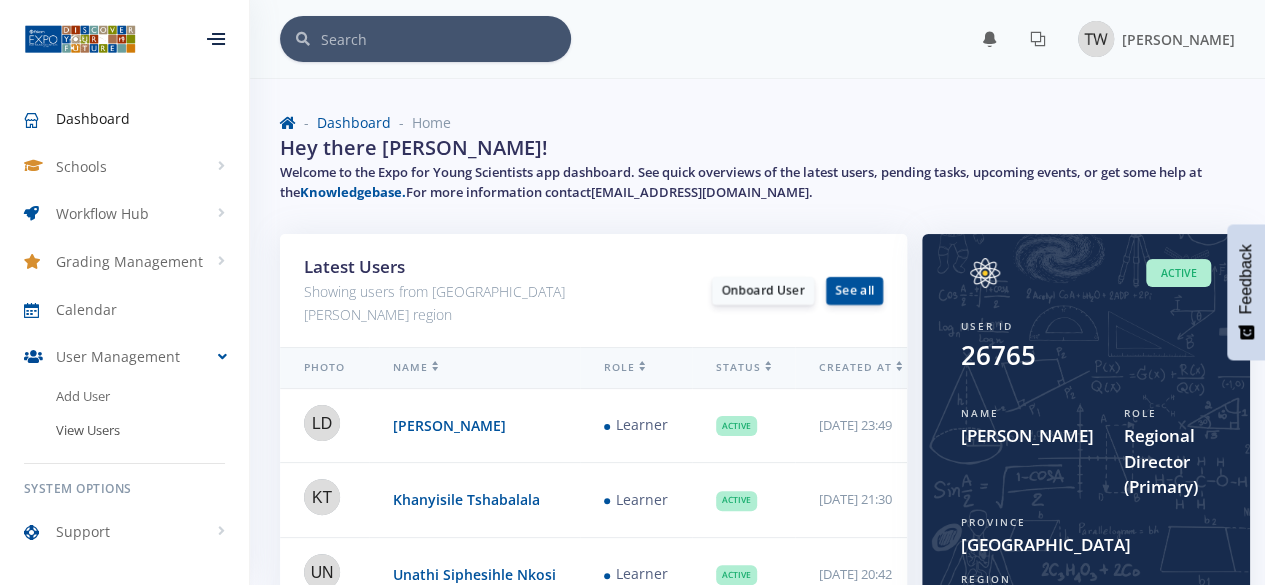 click on "View Users" at bounding box center [124, 430] 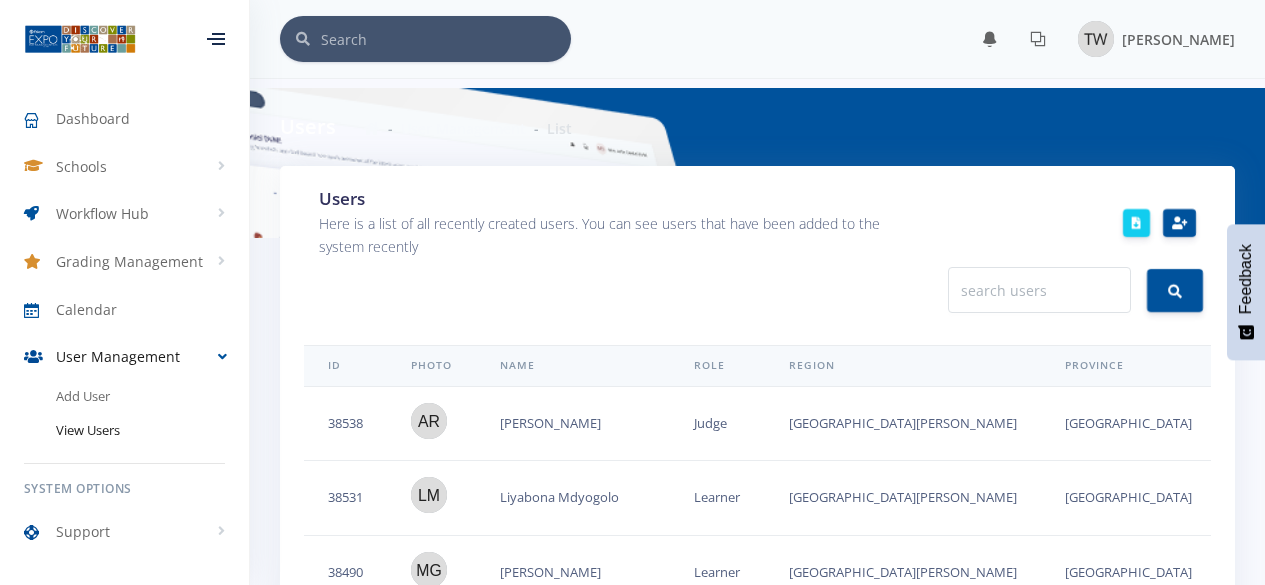 scroll, scrollTop: 0, scrollLeft: 0, axis: both 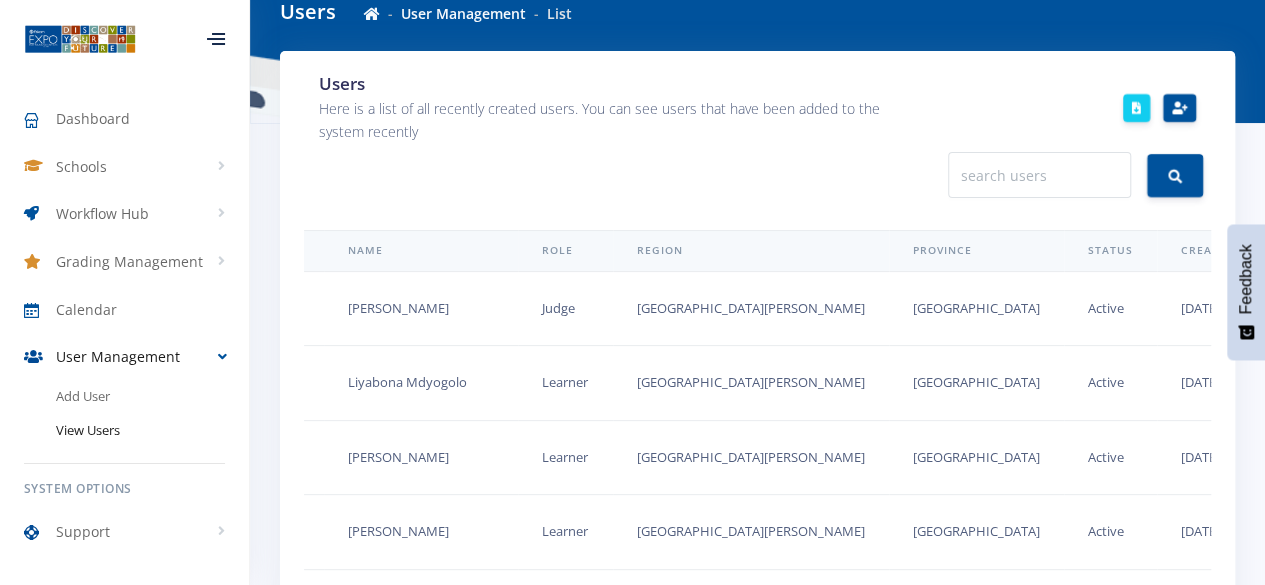 click at bounding box center [1343, 382] 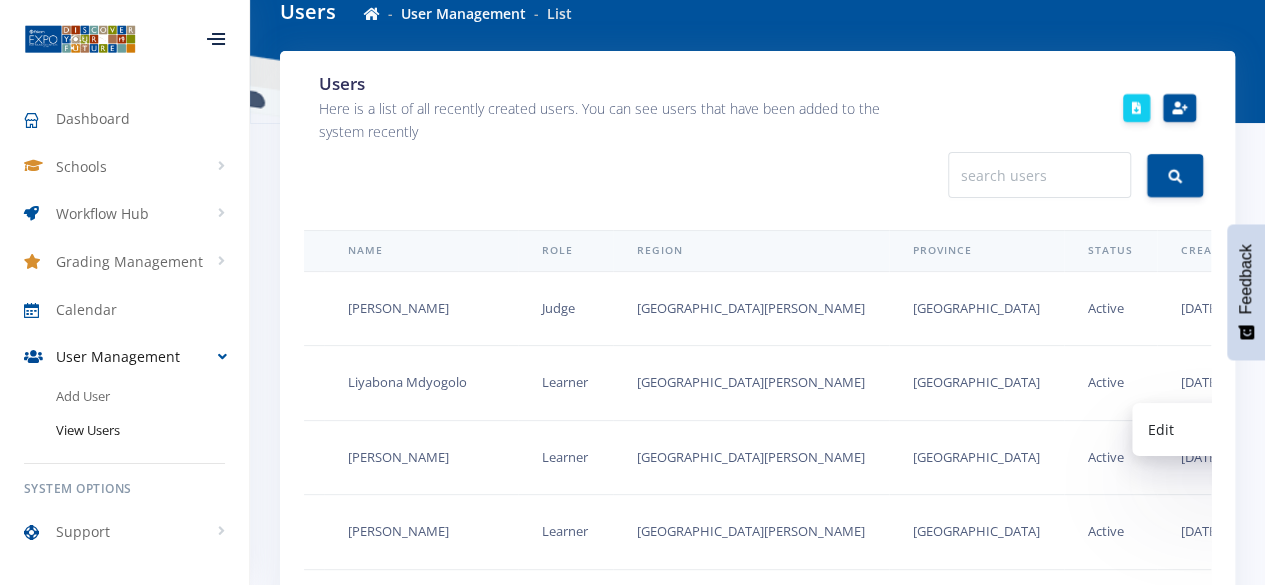 scroll, scrollTop: 0, scrollLeft: 0, axis: both 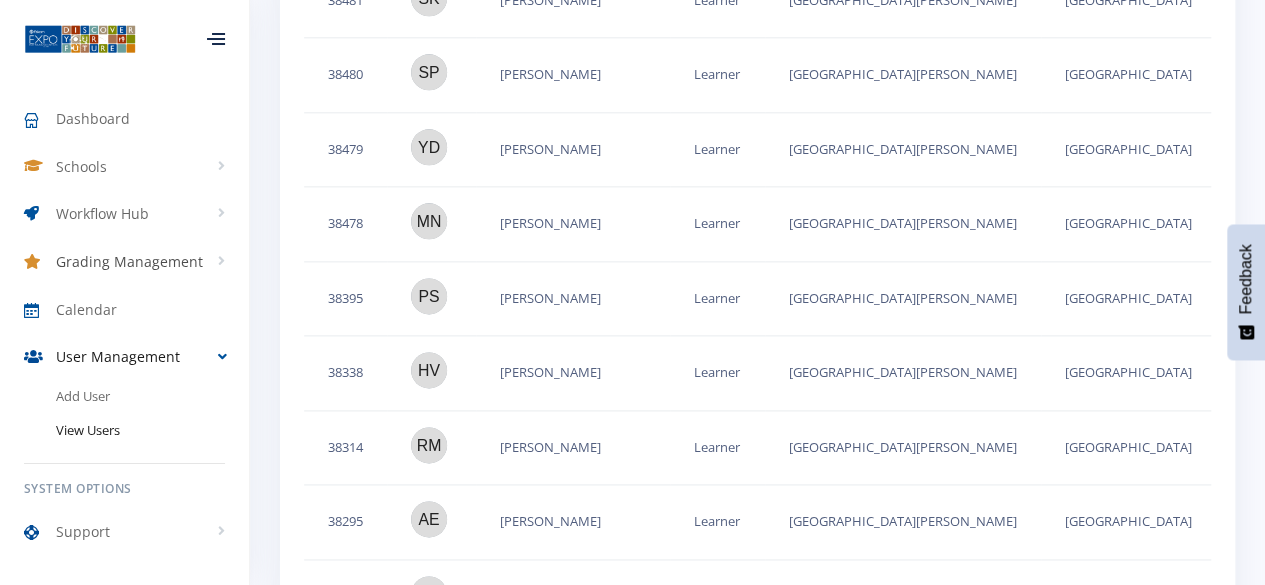 click on "Grading Management" at bounding box center (129, 261) 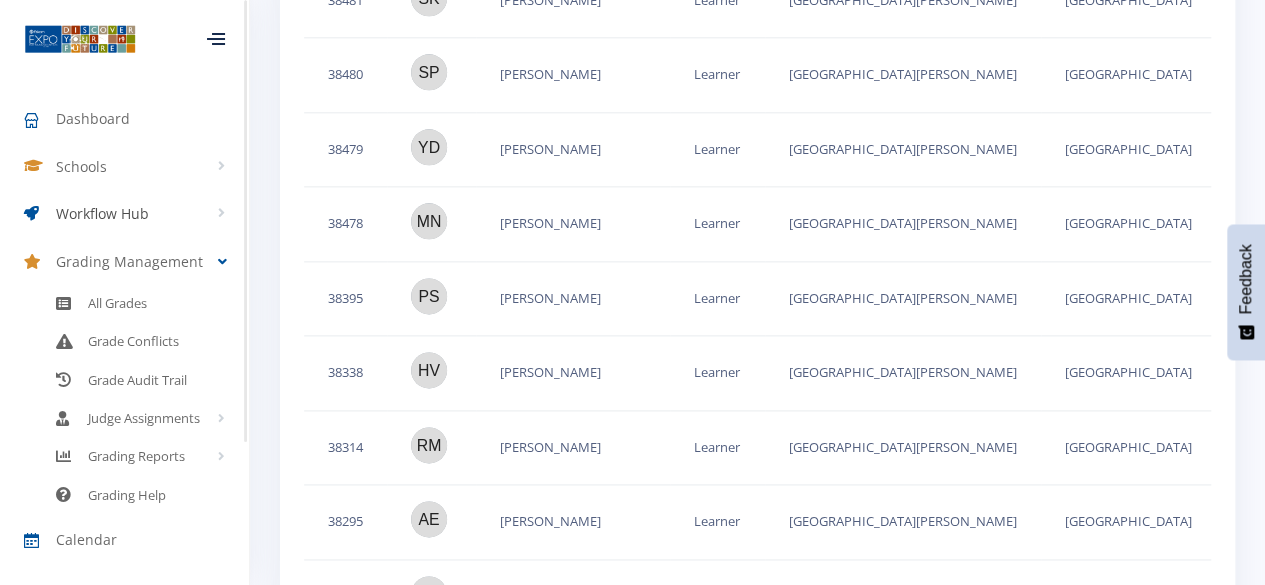 click on "Workflow Hub" at bounding box center [102, 213] 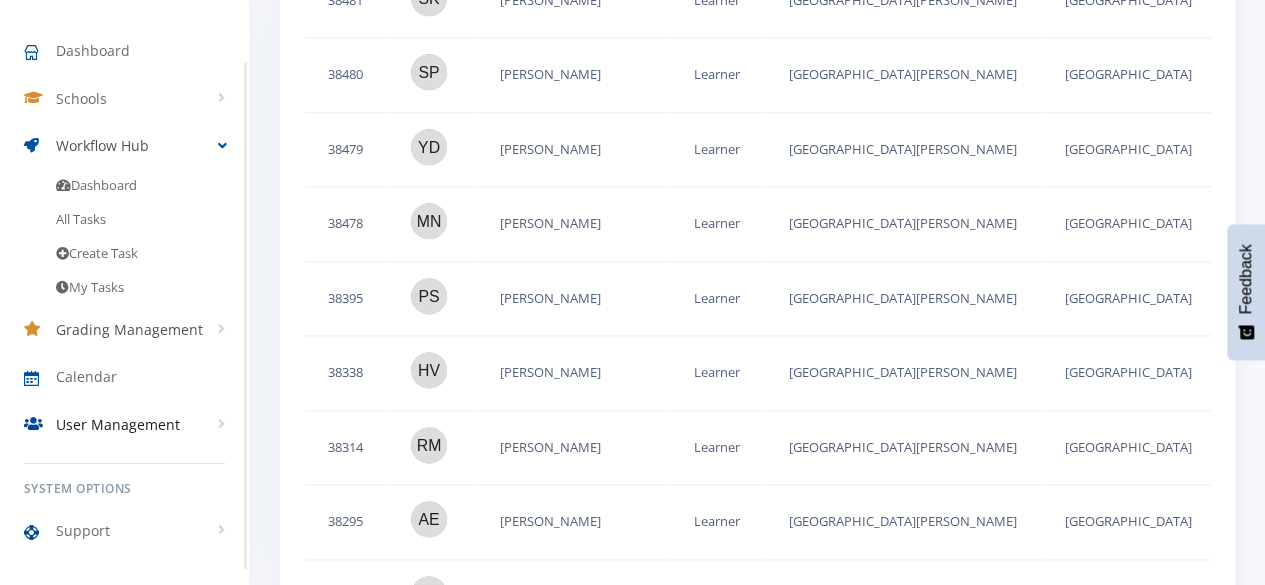 scroll, scrollTop: 0, scrollLeft: 0, axis: both 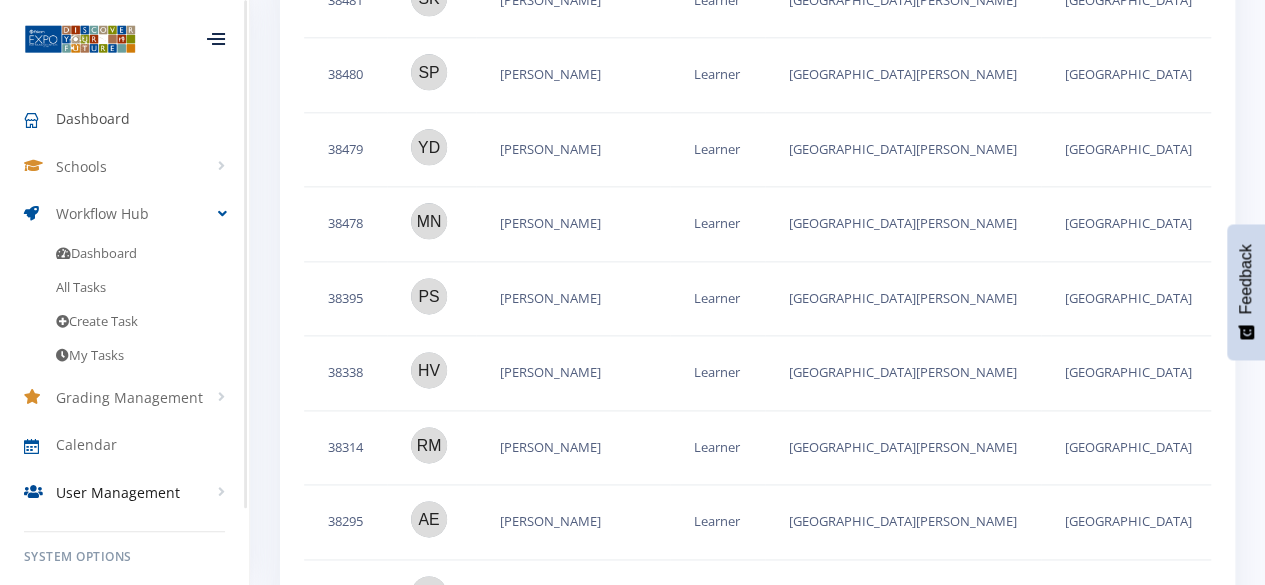click on "Dashboard" at bounding box center (93, 118) 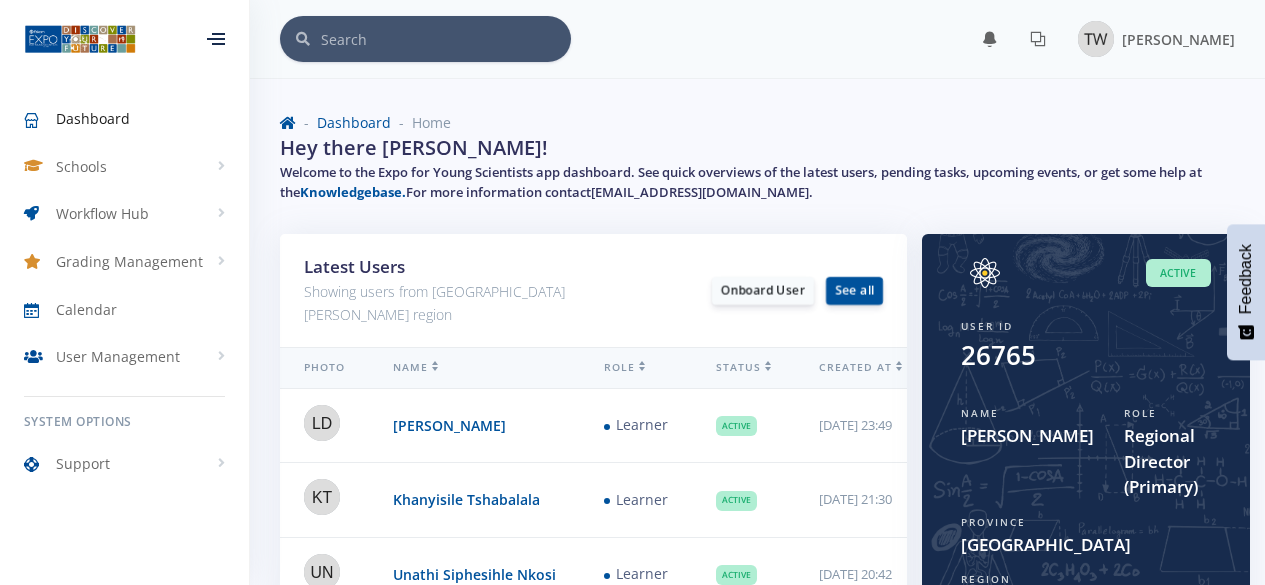 scroll, scrollTop: 0, scrollLeft: 0, axis: both 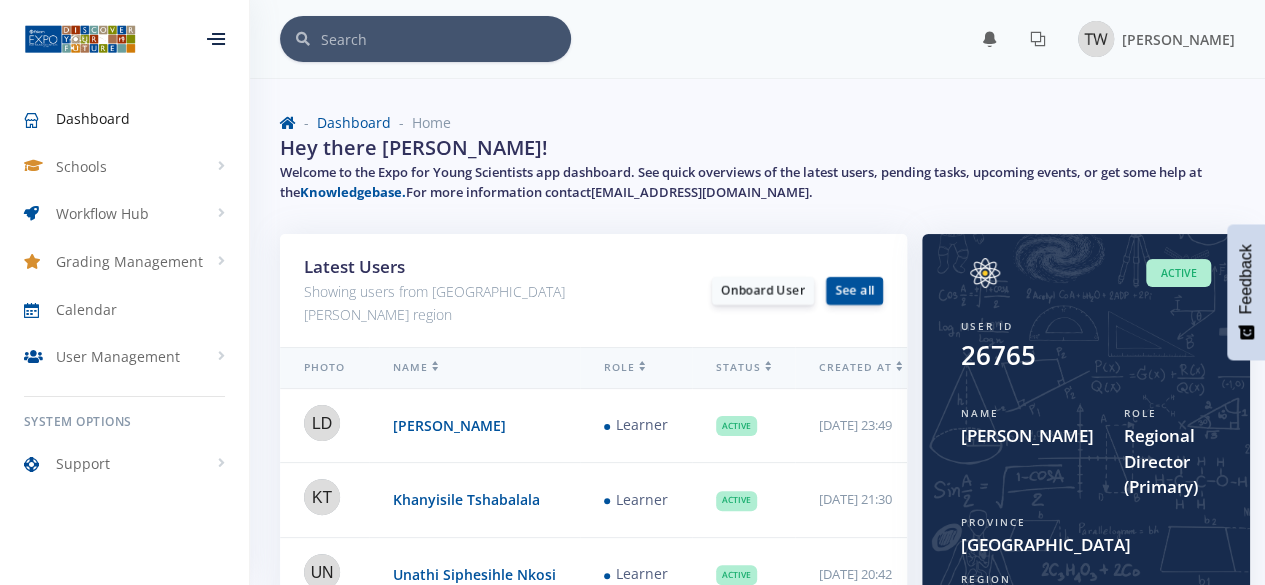 click at bounding box center [216, 39] 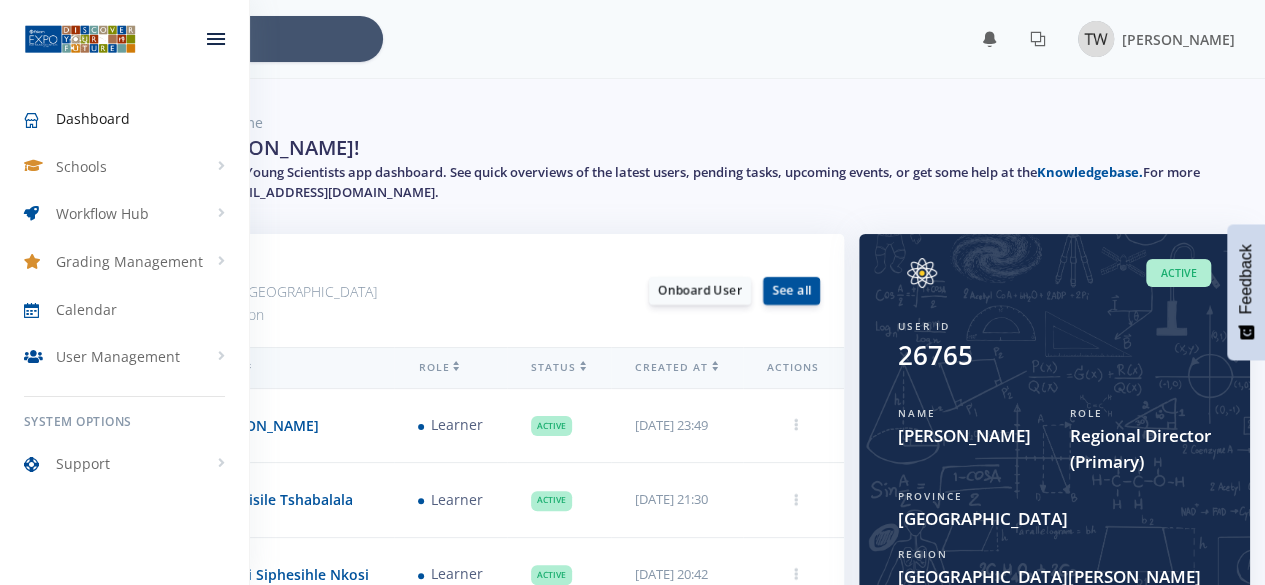 scroll, scrollTop: 999650, scrollLeft: 999491, axis: both 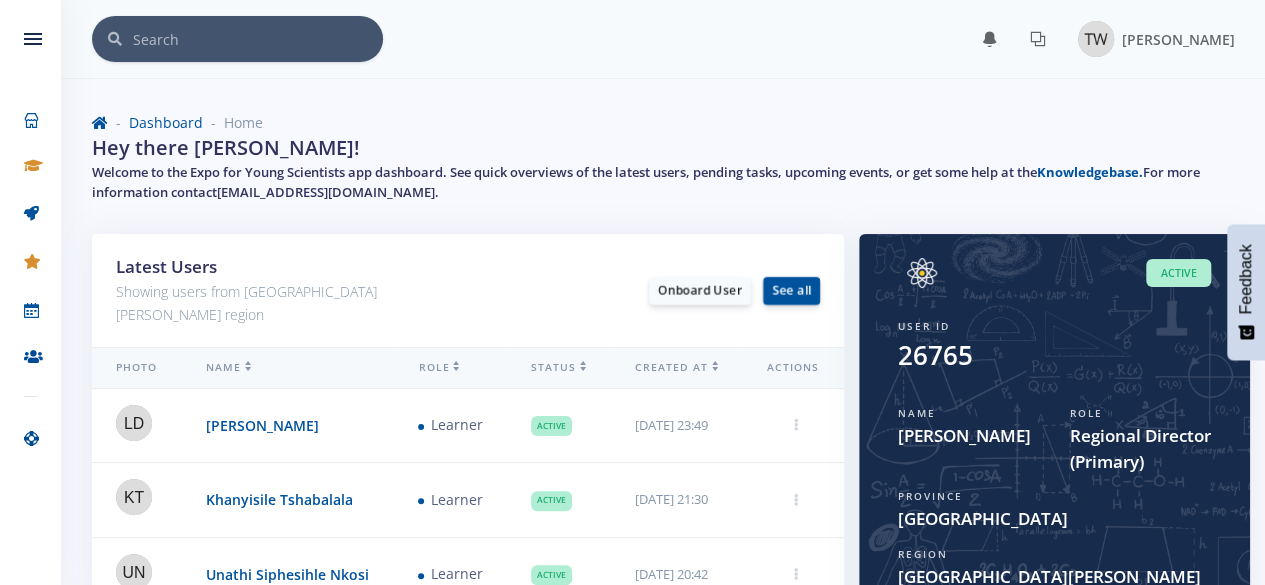click on "Active
User ID
26765
Name
[PERSON_NAME]
Role
Regional Director (Primary)
Province
[GEOGRAPHIC_DATA]
Region" at bounding box center (1054, 461) 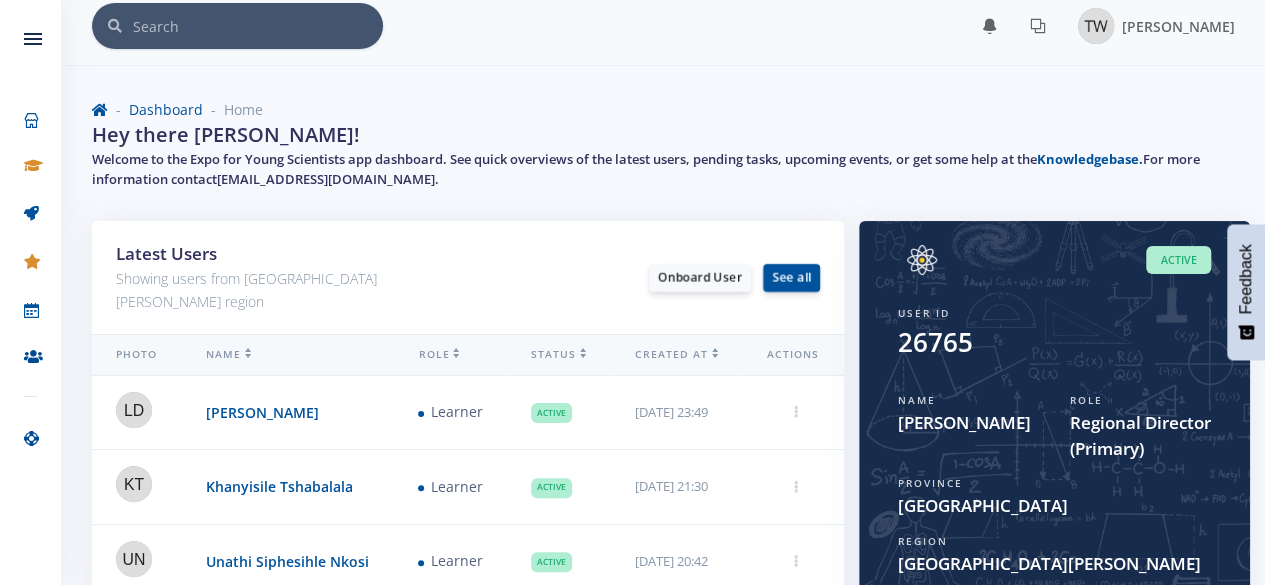 scroll, scrollTop: 0, scrollLeft: 0, axis: both 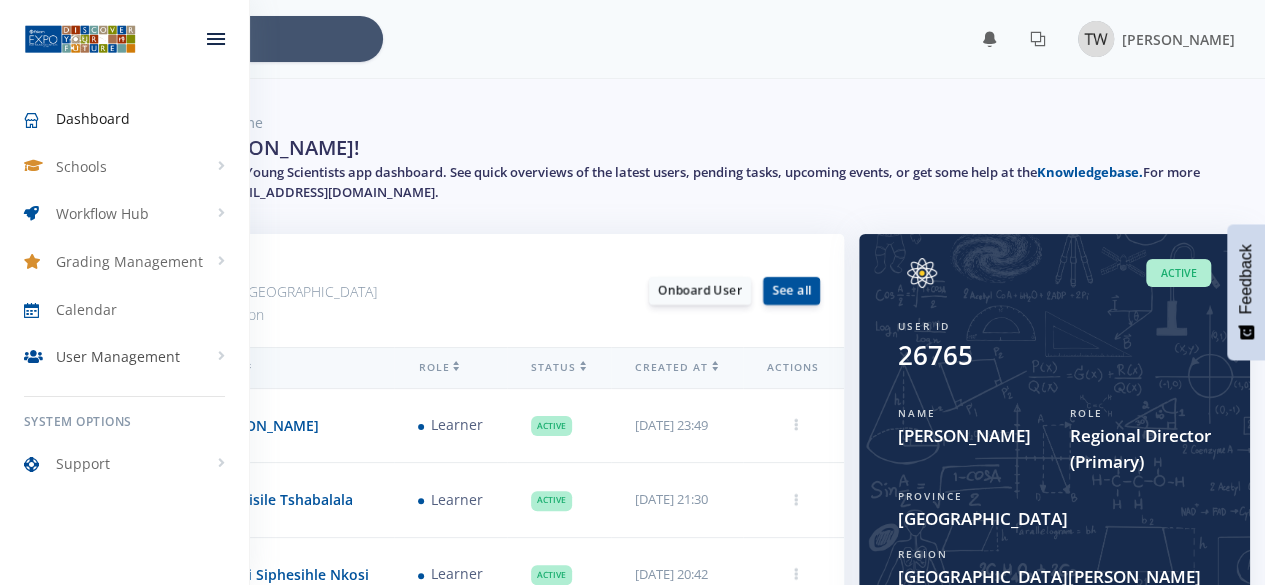 click at bounding box center (40, 357) 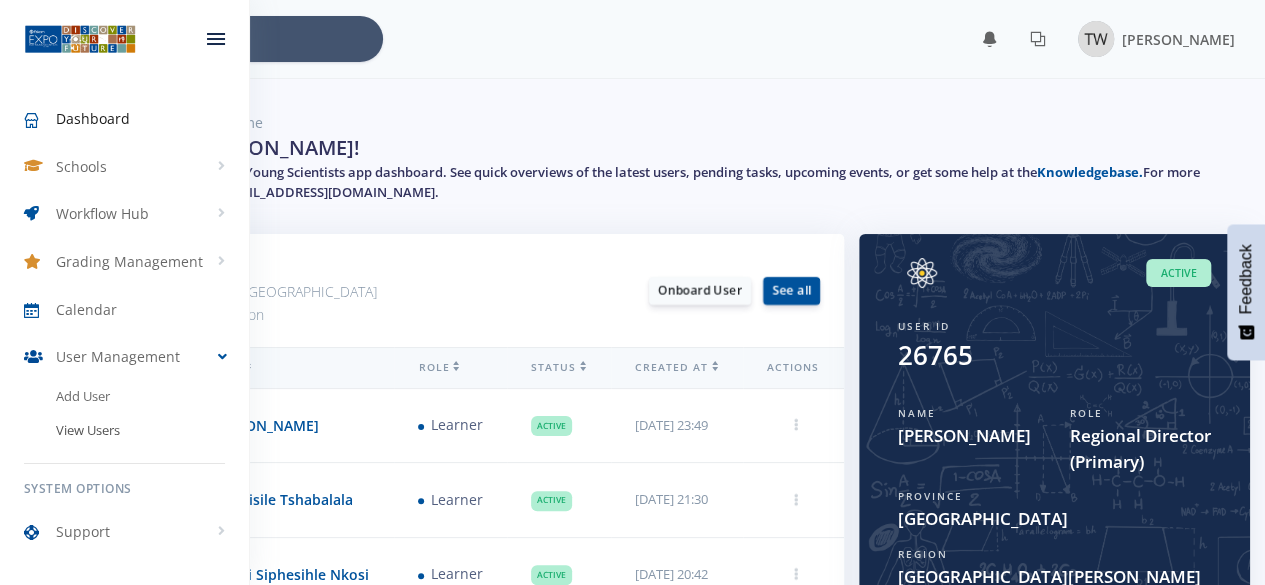 click on "View Users" at bounding box center (124, 430) 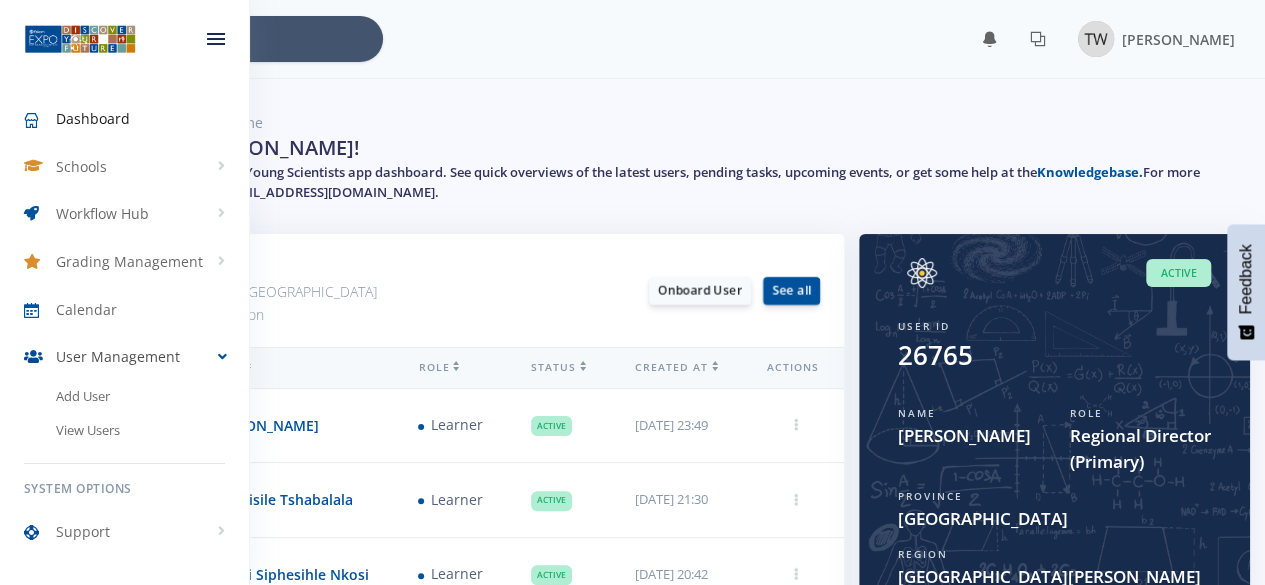 click on "User Management" at bounding box center [124, 357] 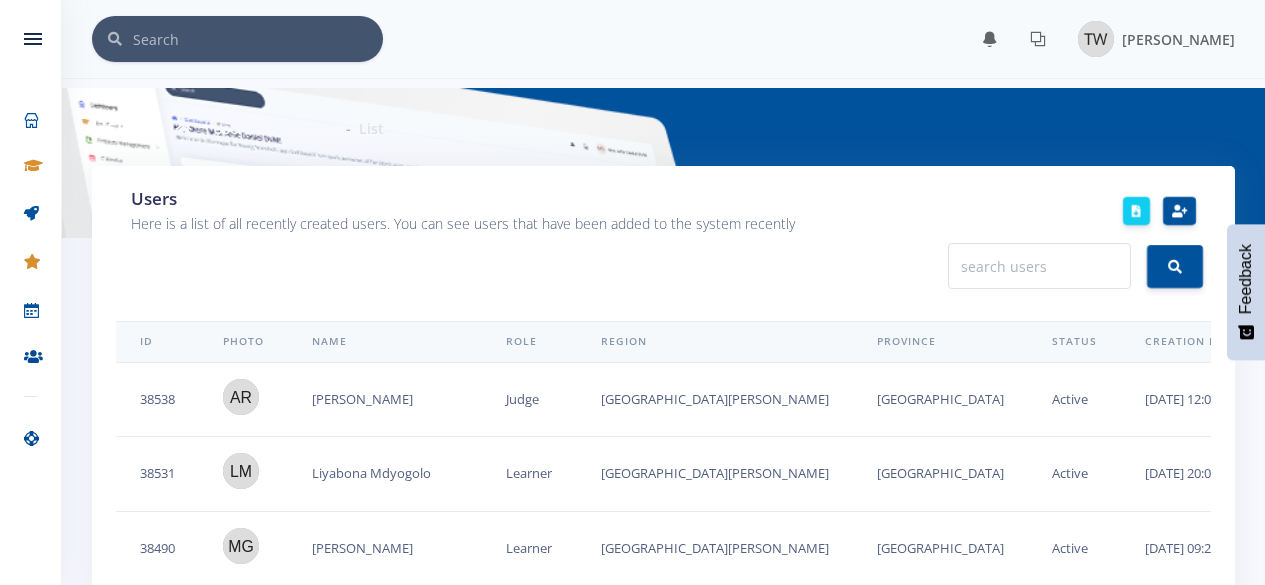 scroll, scrollTop: 0, scrollLeft: 0, axis: both 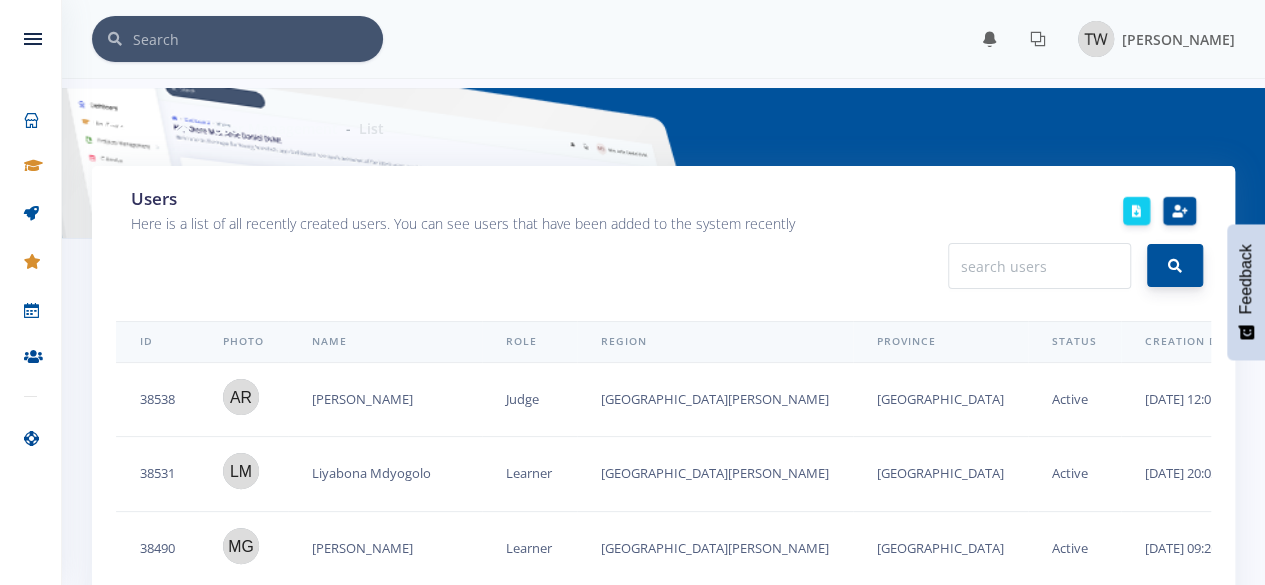 click at bounding box center (1175, 266) 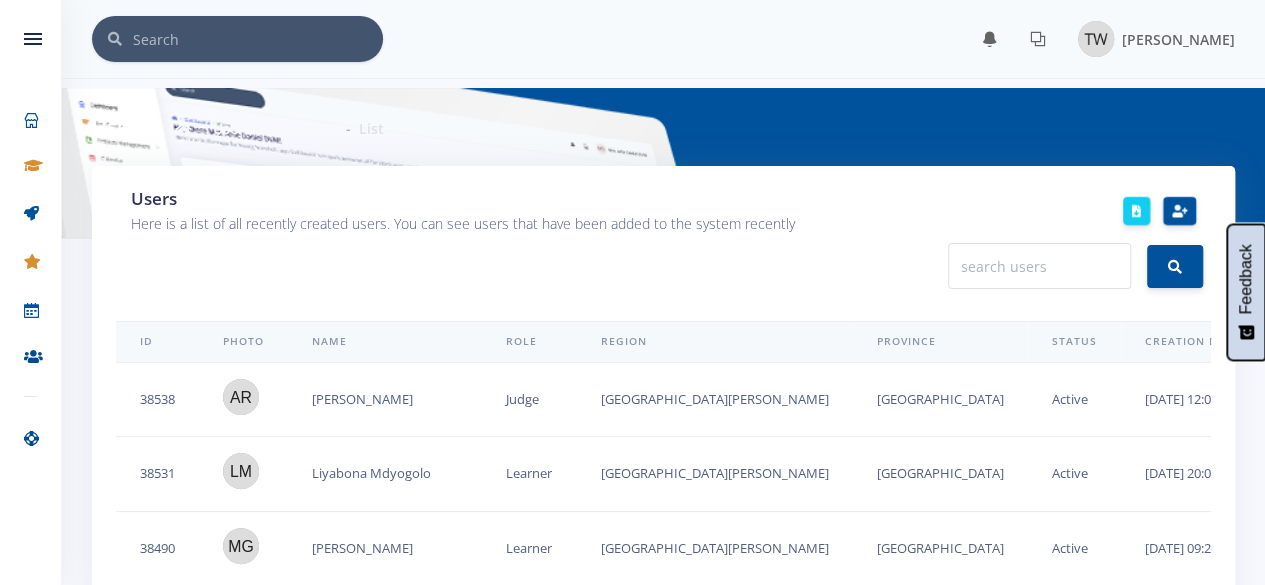 click on "Feedback" at bounding box center [1246, 292] 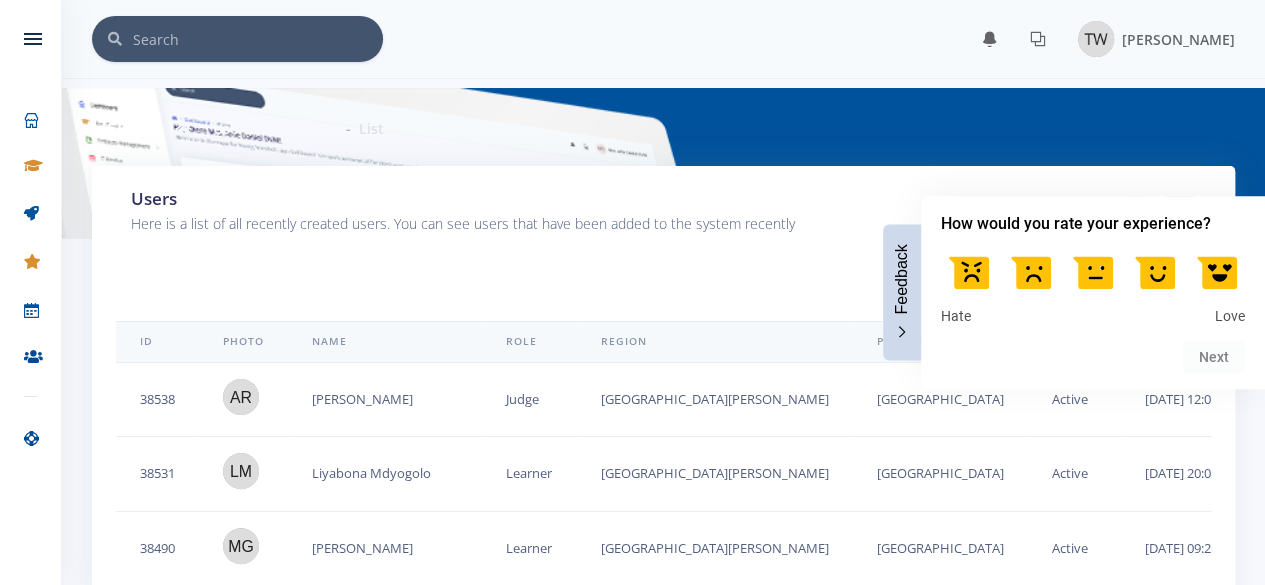 click on "Users
Here is a list of all recently created users. You can see users that have been added to the system recently
Export Users by Role and Date Range
User Role Judge Next" at bounding box center (663, 2200) 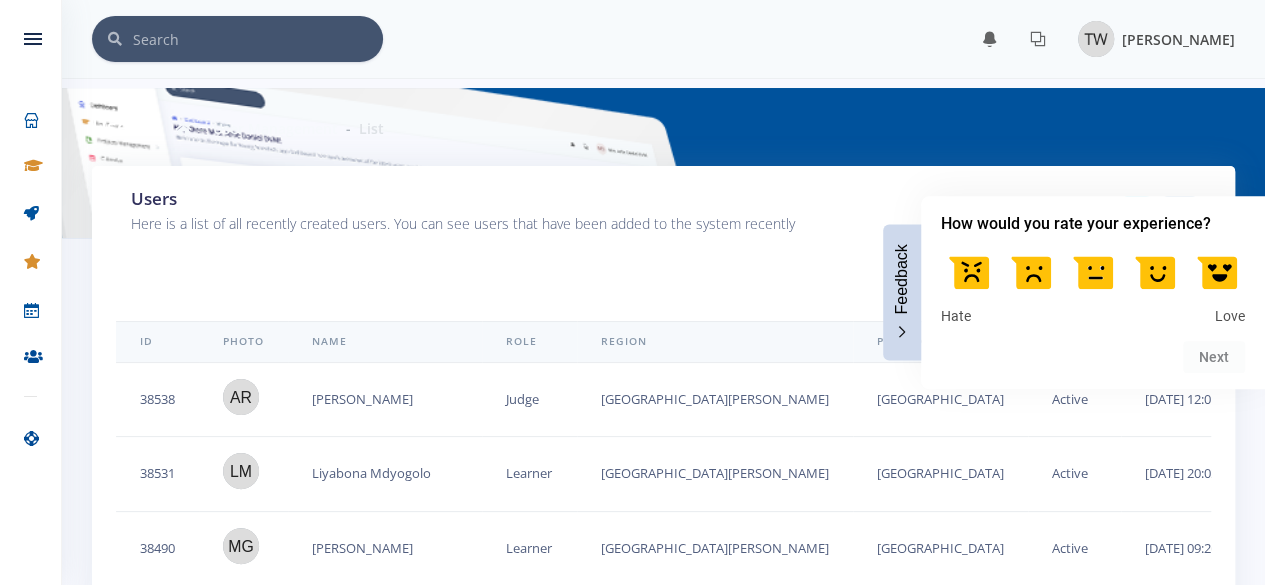 click at bounding box center (1096, 39) 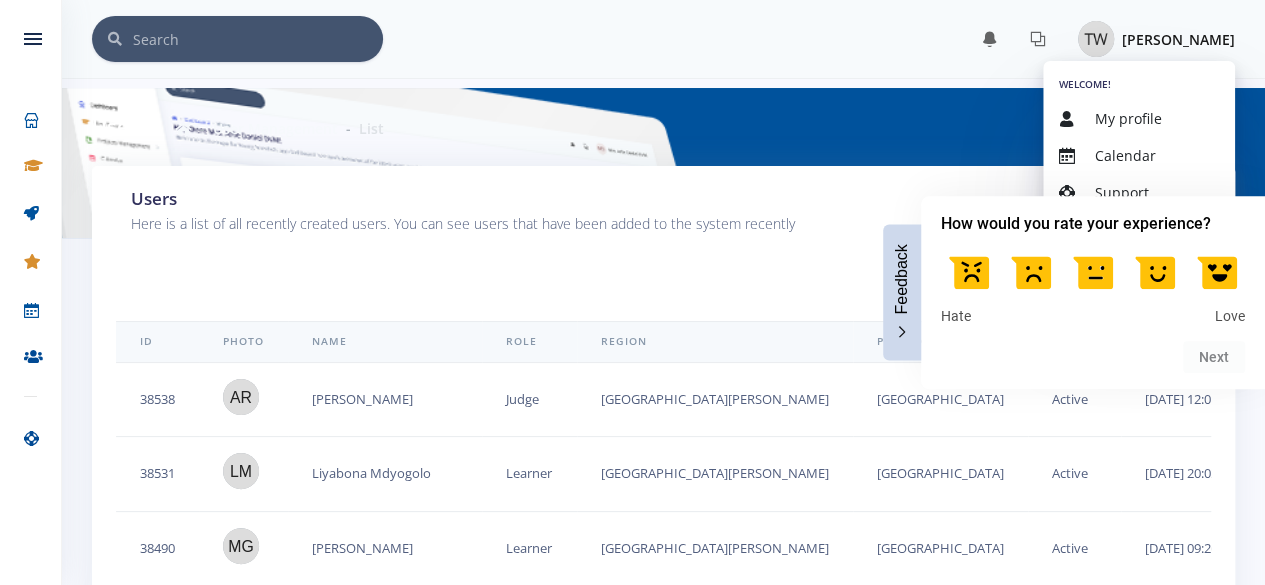 click on "Users
Here is a list of all recently created users. You can see users that have been added to the system recently
Export Users by Role and Date Range
User Role Judge Next" at bounding box center (663, 2200) 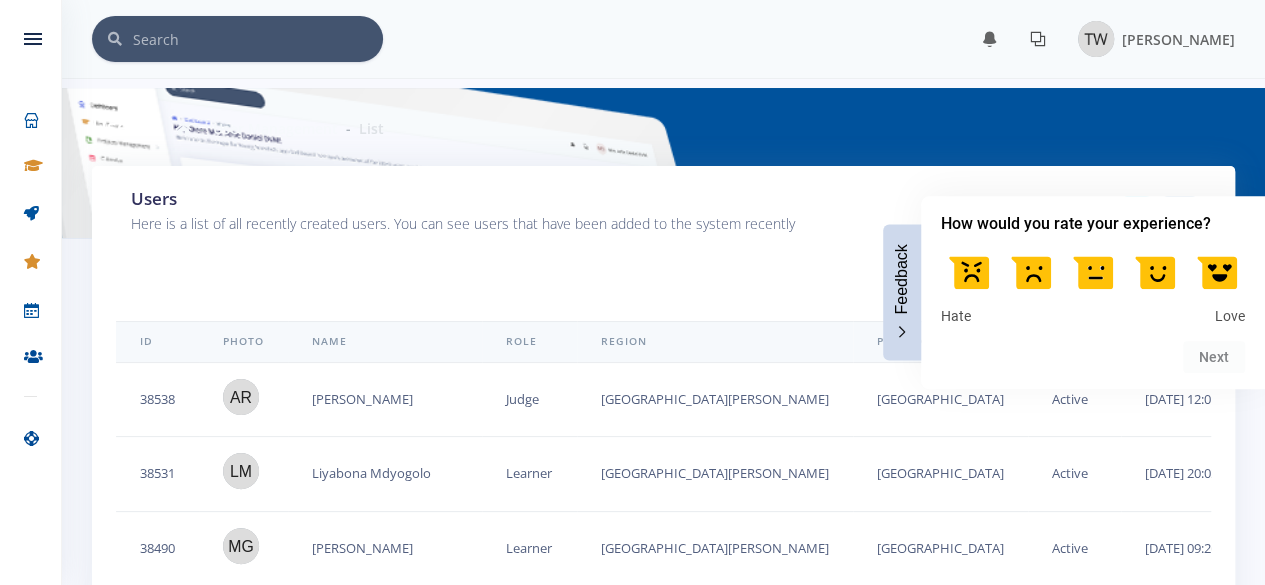 click at bounding box center (1038, 39) 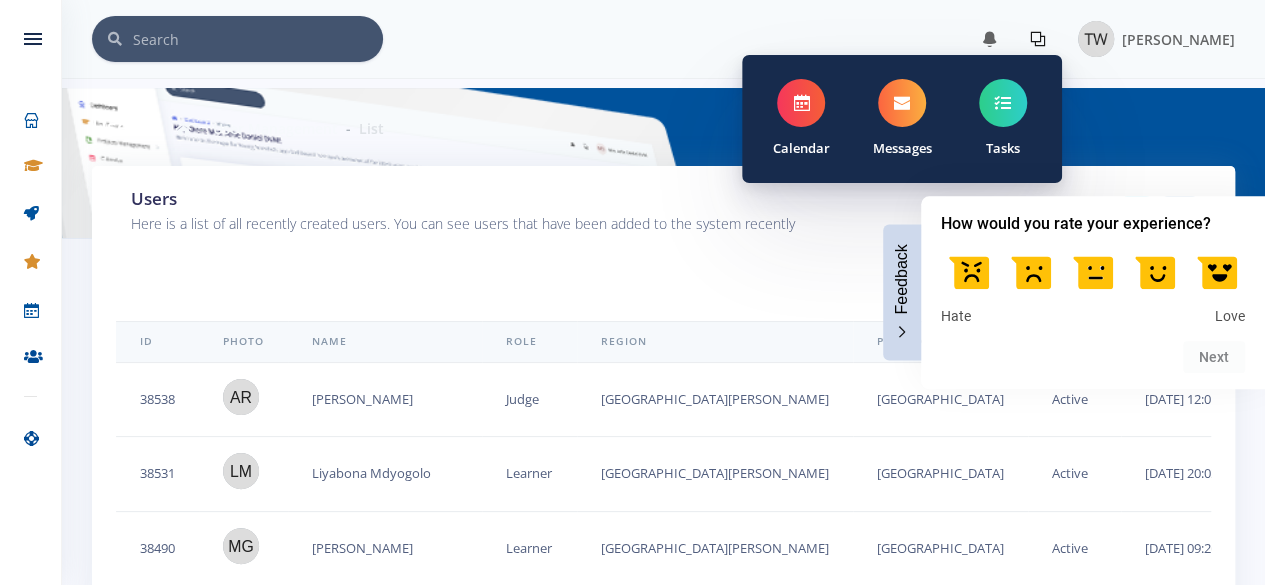 click at bounding box center [1038, 39] 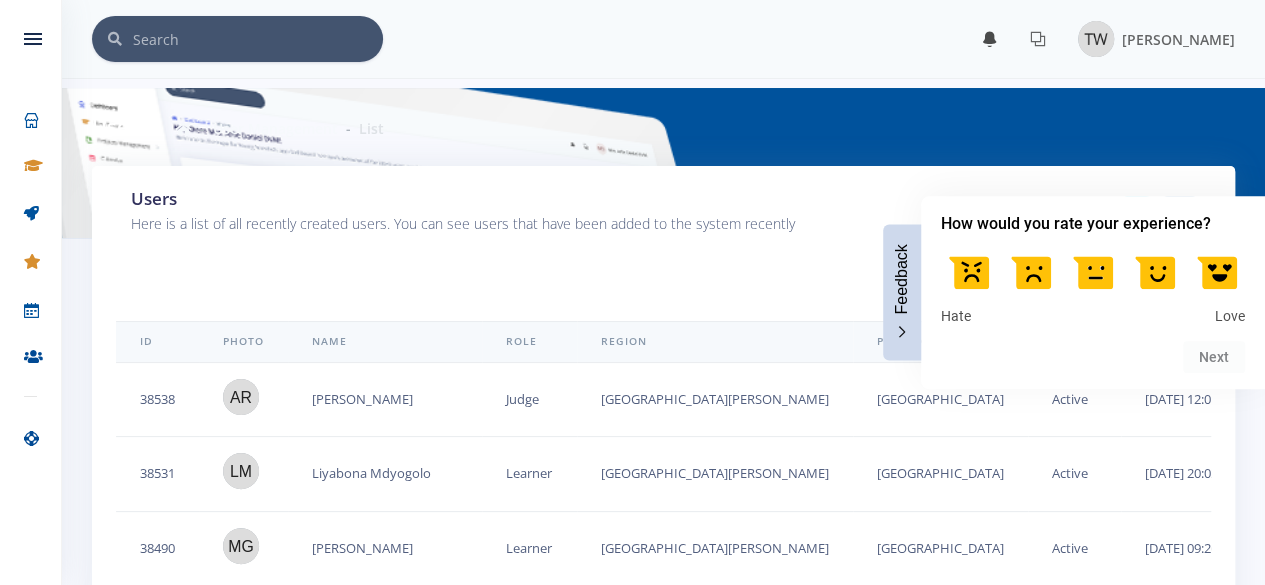 click at bounding box center (990, 39) 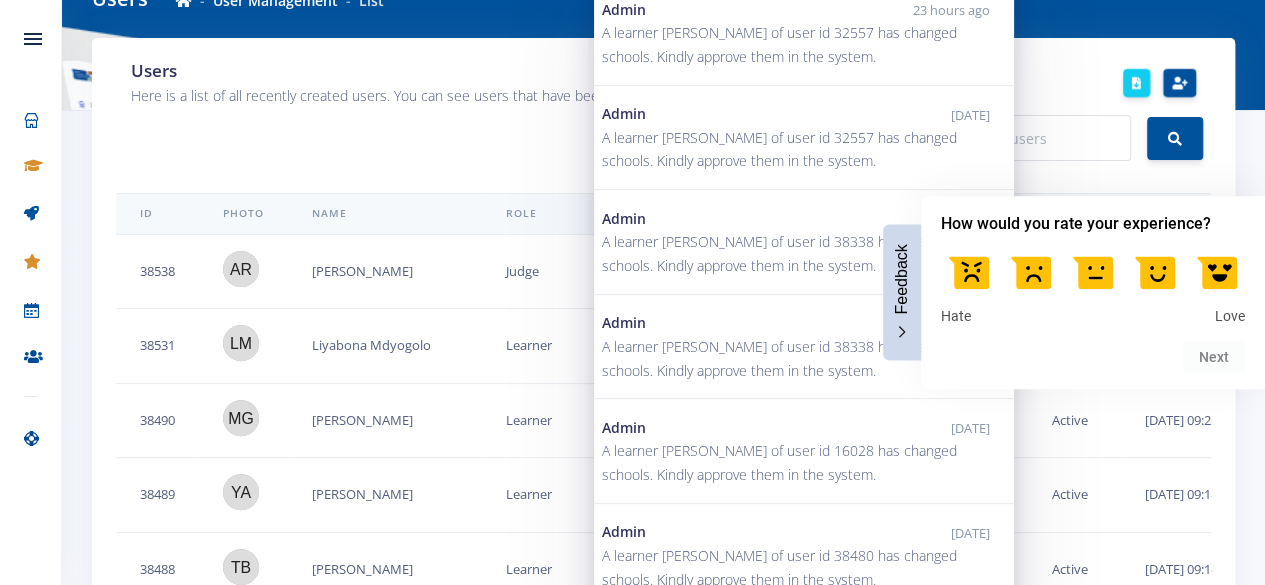 scroll, scrollTop: 96, scrollLeft: 0, axis: vertical 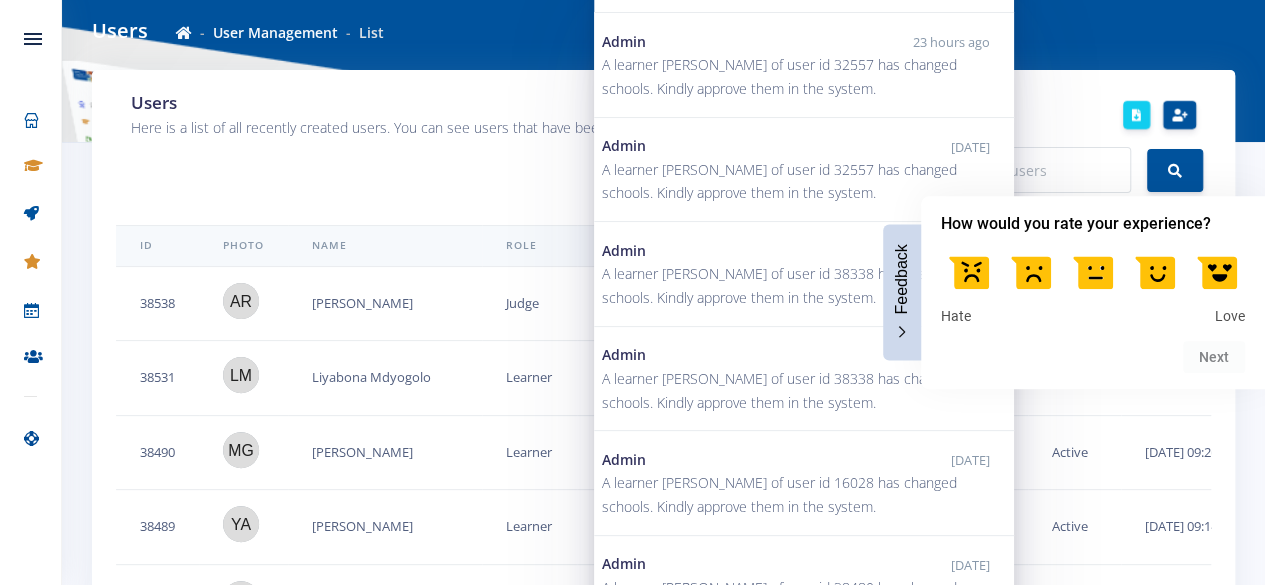 click at bounding box center [1093, 272] 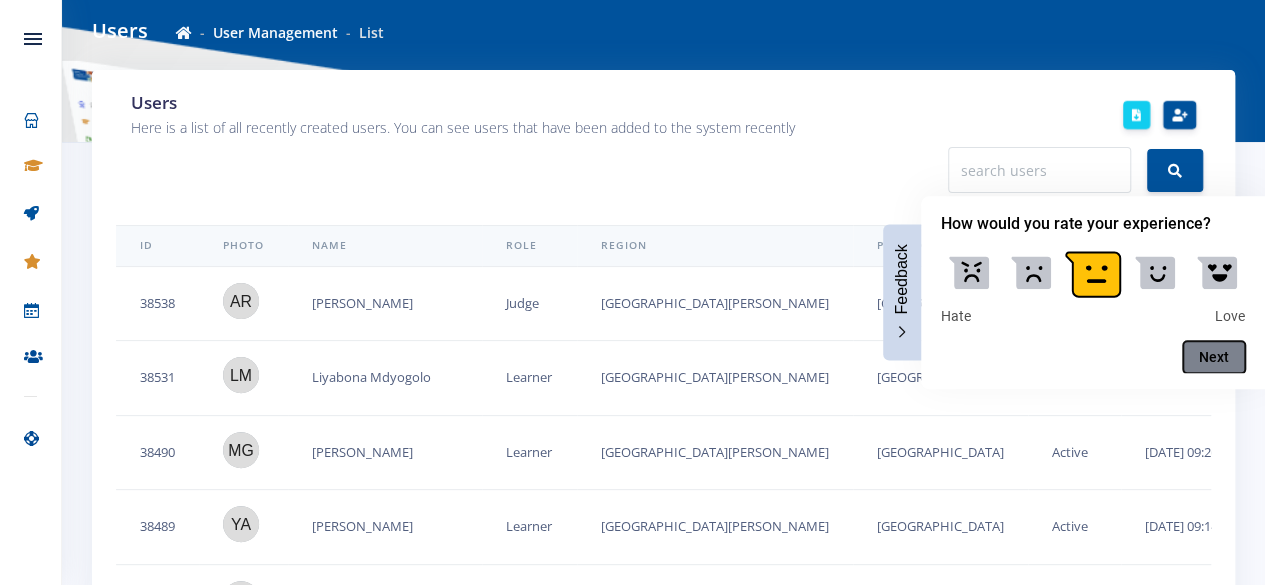 click on "Next" at bounding box center [1214, 357] 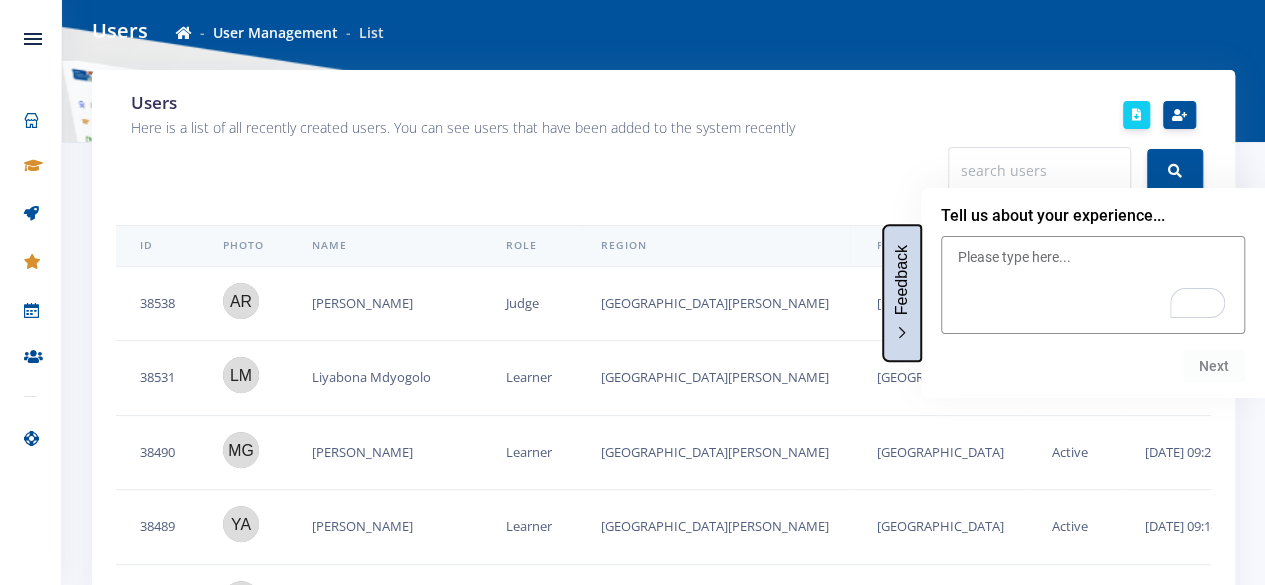 click on "Feedback" at bounding box center (902, 292) 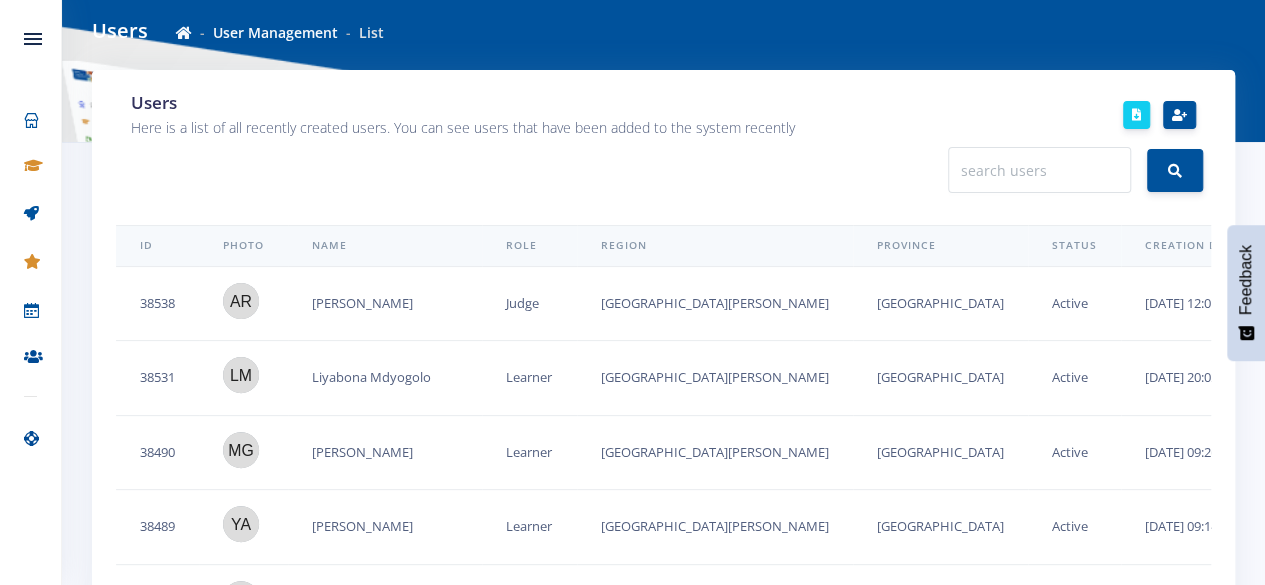 click on "List" at bounding box center [361, 32] 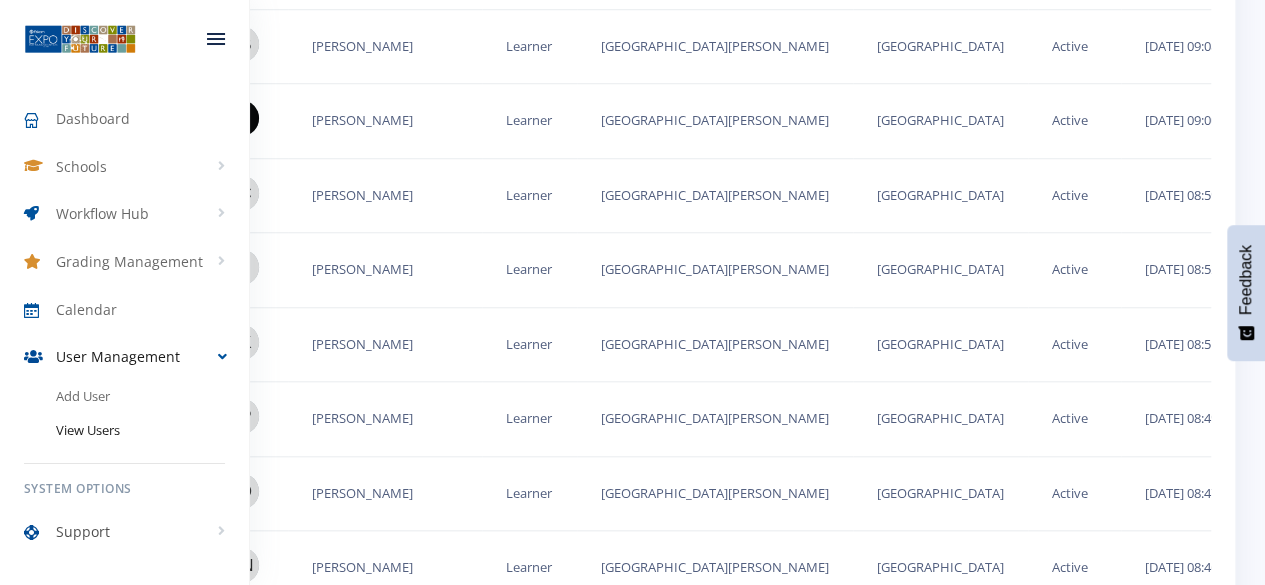 scroll, scrollTop: 800, scrollLeft: 0, axis: vertical 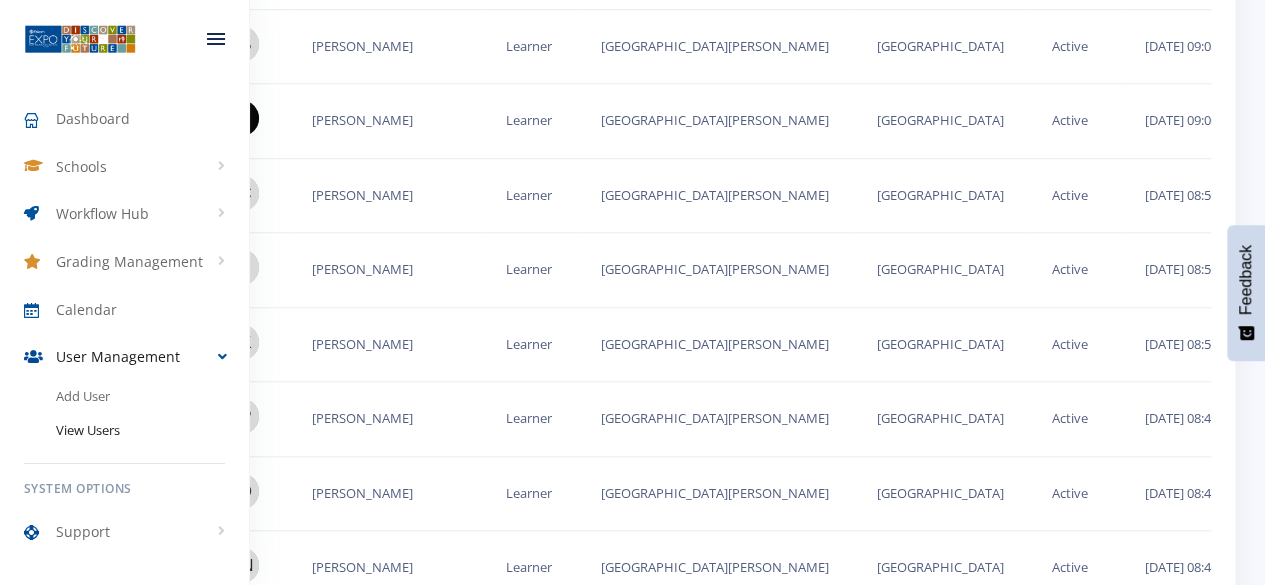 click at bounding box center (216, 34) 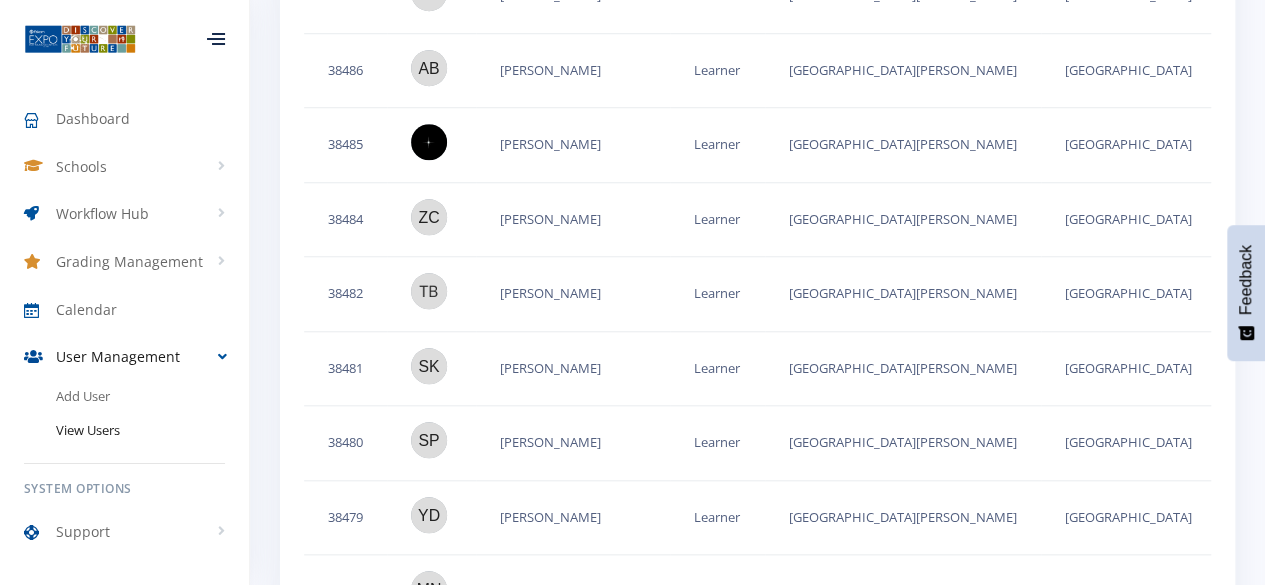 click at bounding box center (216, 39) 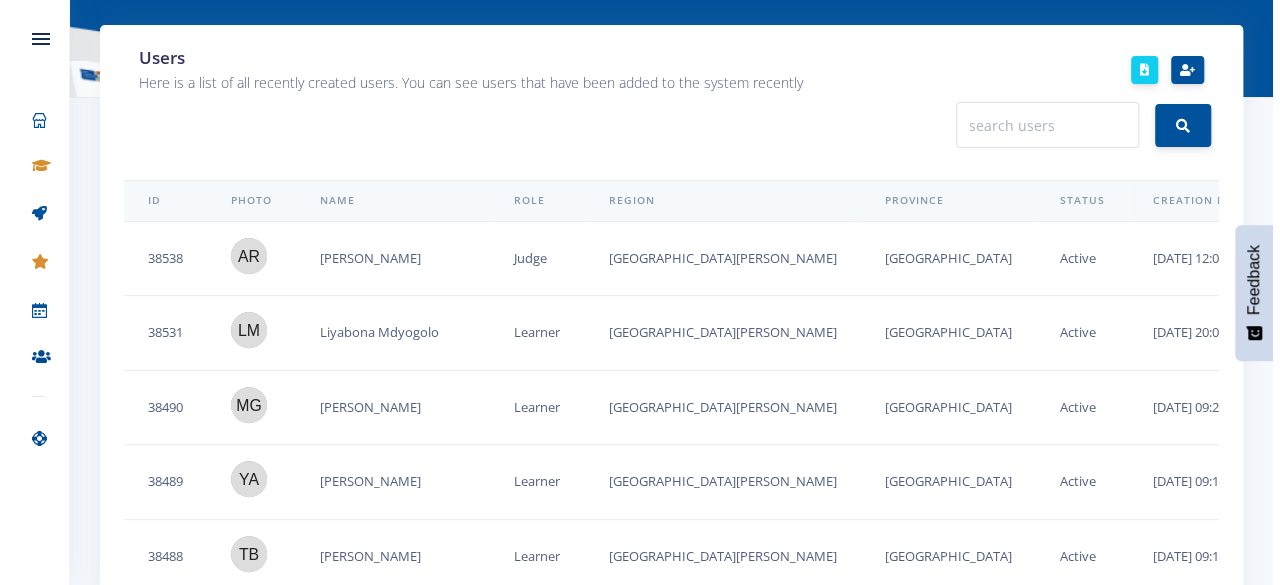 scroll, scrollTop: 0, scrollLeft: 0, axis: both 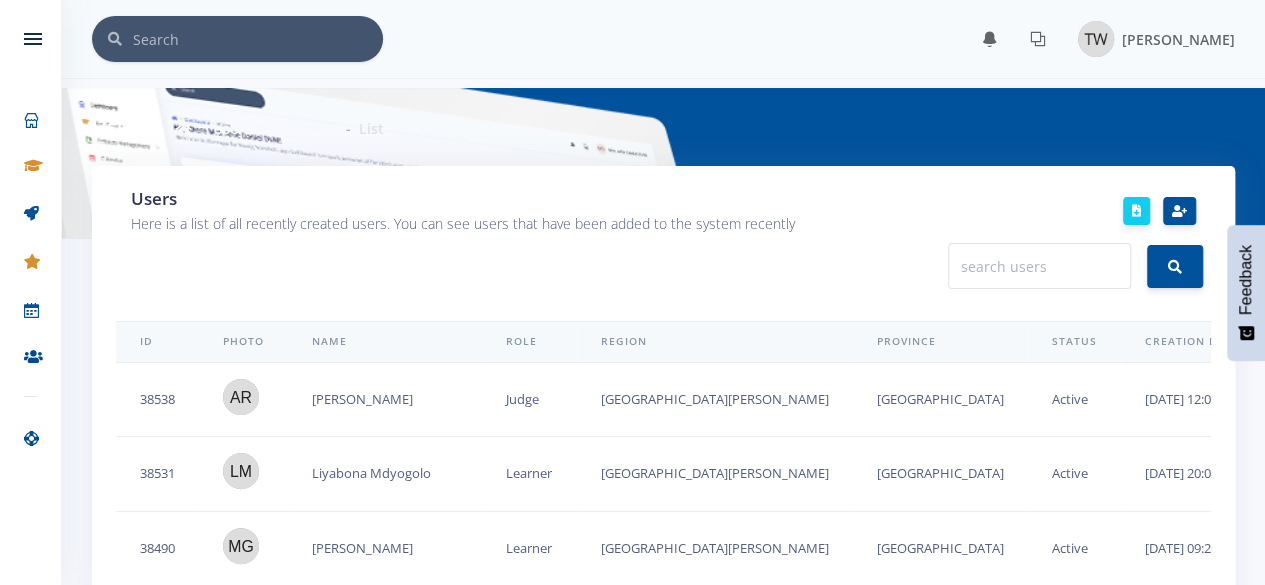 click on "Here is a list of all recently created users. You can see users that have been added to the system recently" at bounding box center [476, 224] 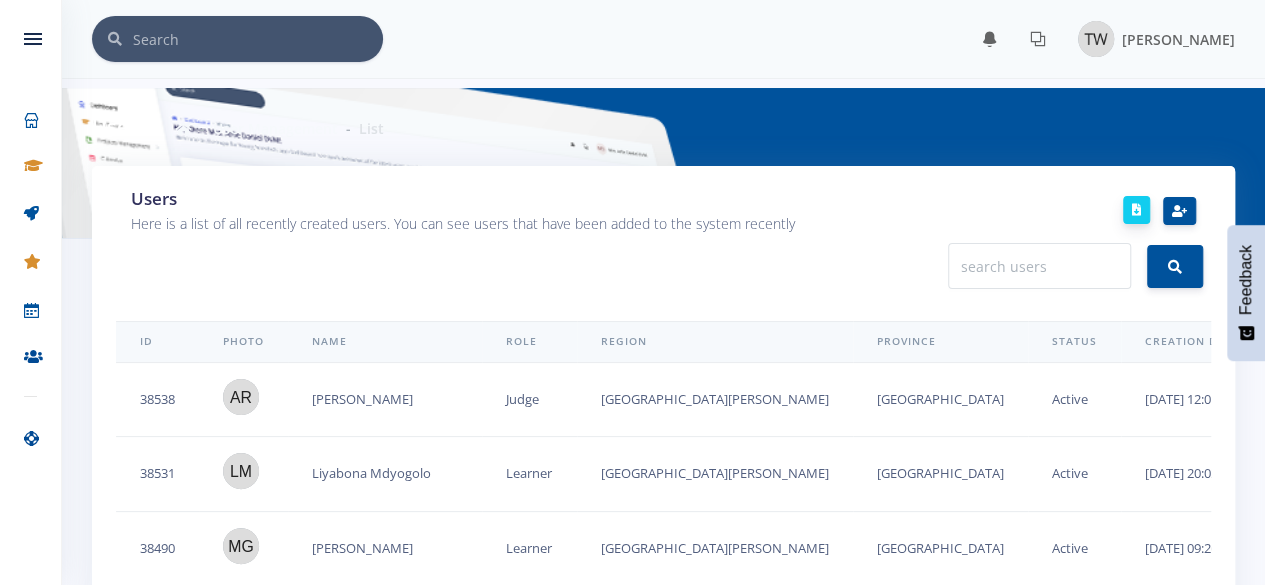 click at bounding box center [1136, 210] 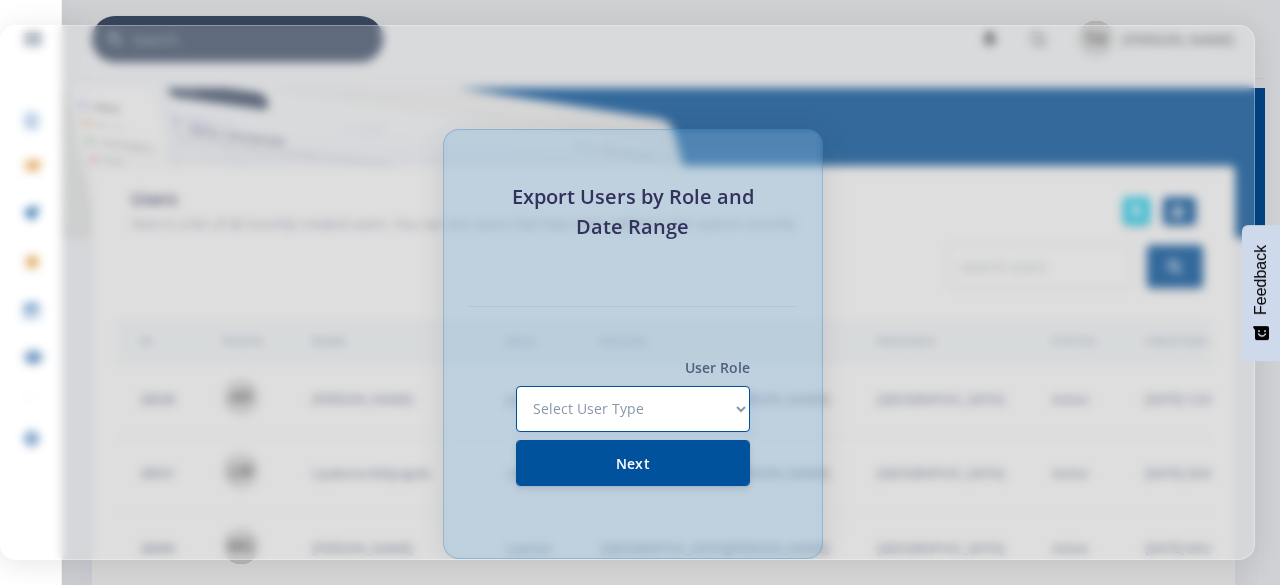 click on "Select User Type
Judge
Teacher
Learner" at bounding box center [633, 409] 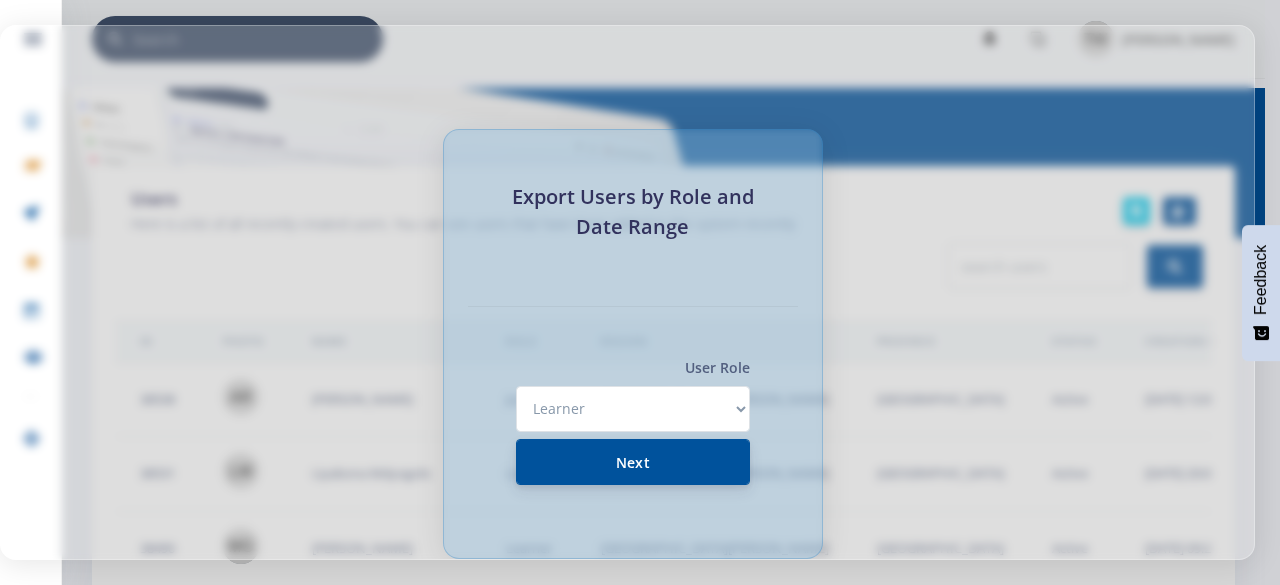 click on "Next" at bounding box center (633, 462) 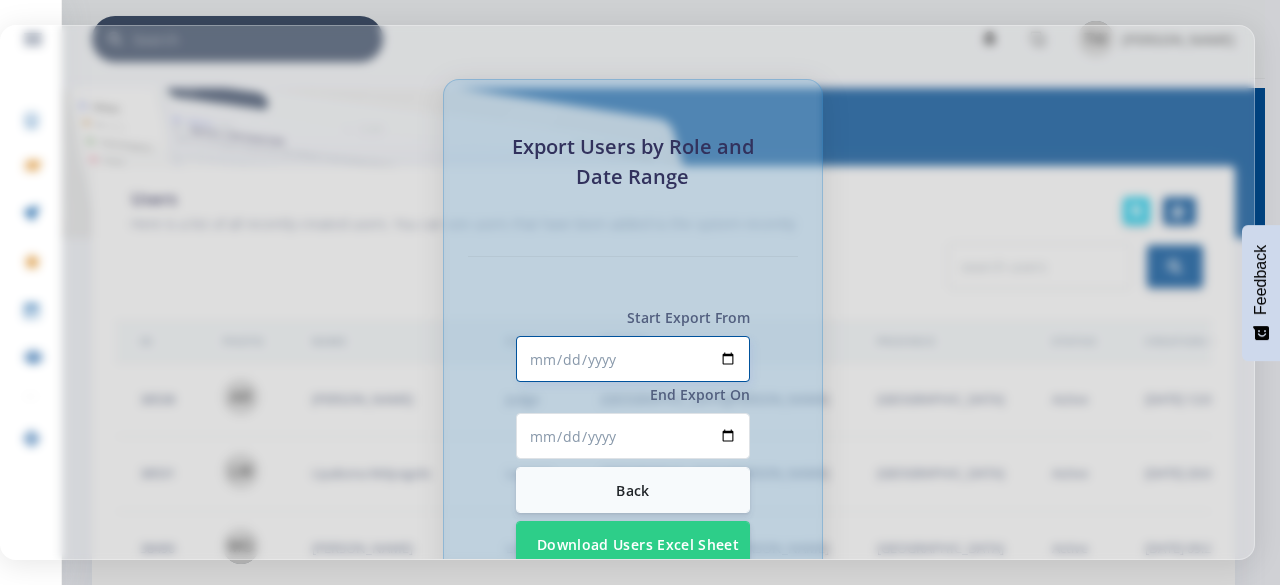 click on "Start Export From" at bounding box center (633, 359) 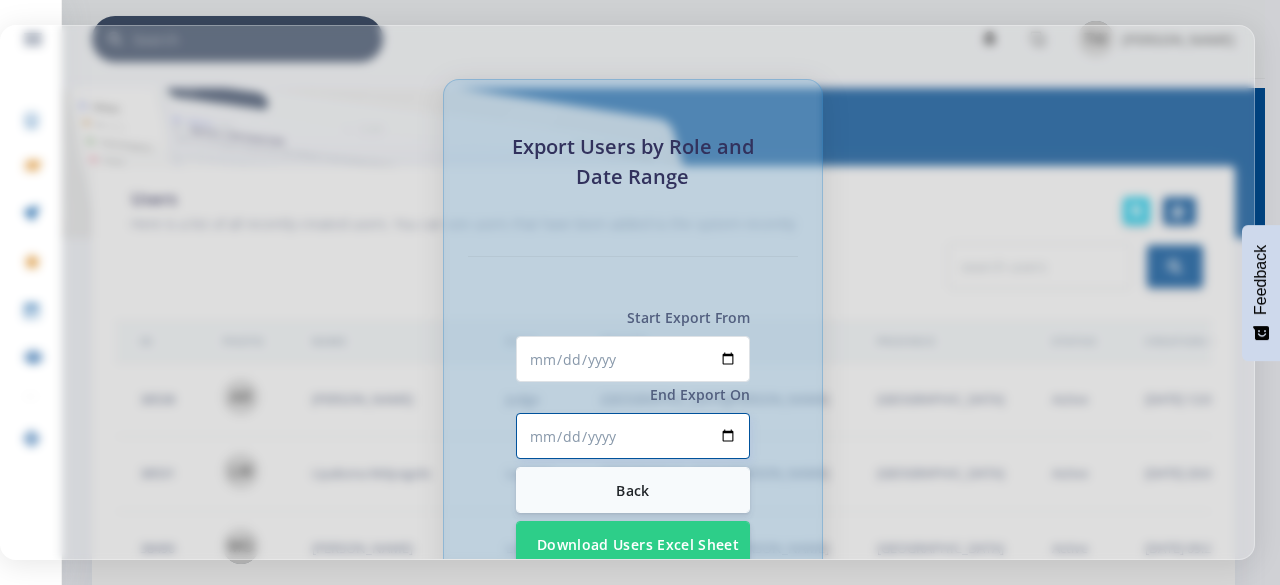 type on "[DATE]" 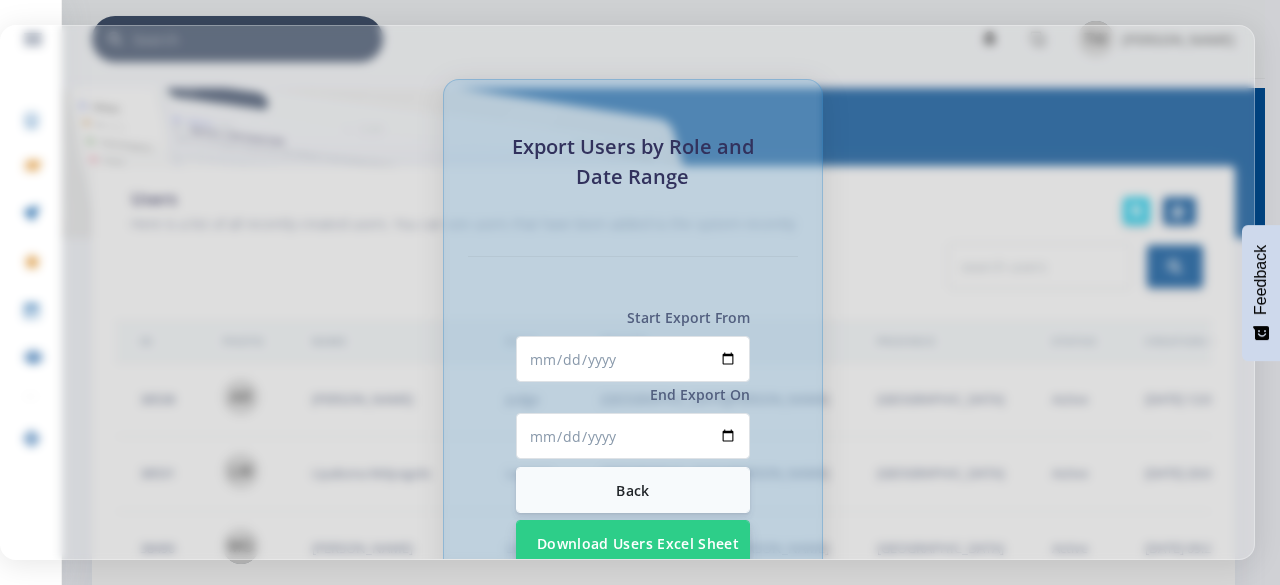 click on "Download Users Excel Sheet" at bounding box center (633, 543) 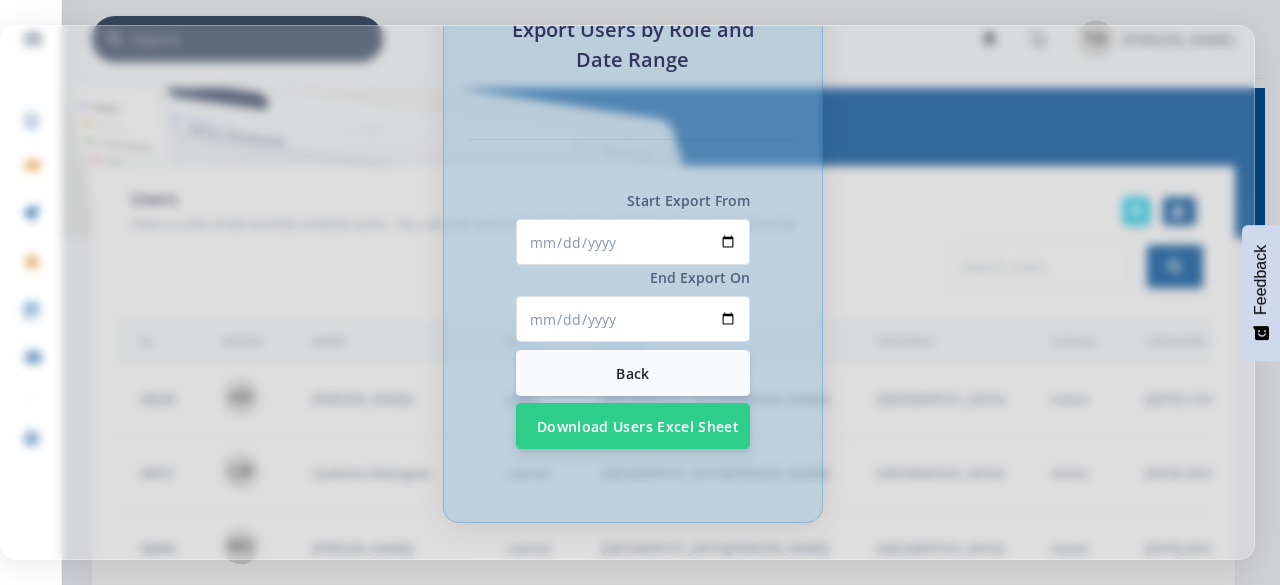 scroll, scrollTop: 133, scrollLeft: 0, axis: vertical 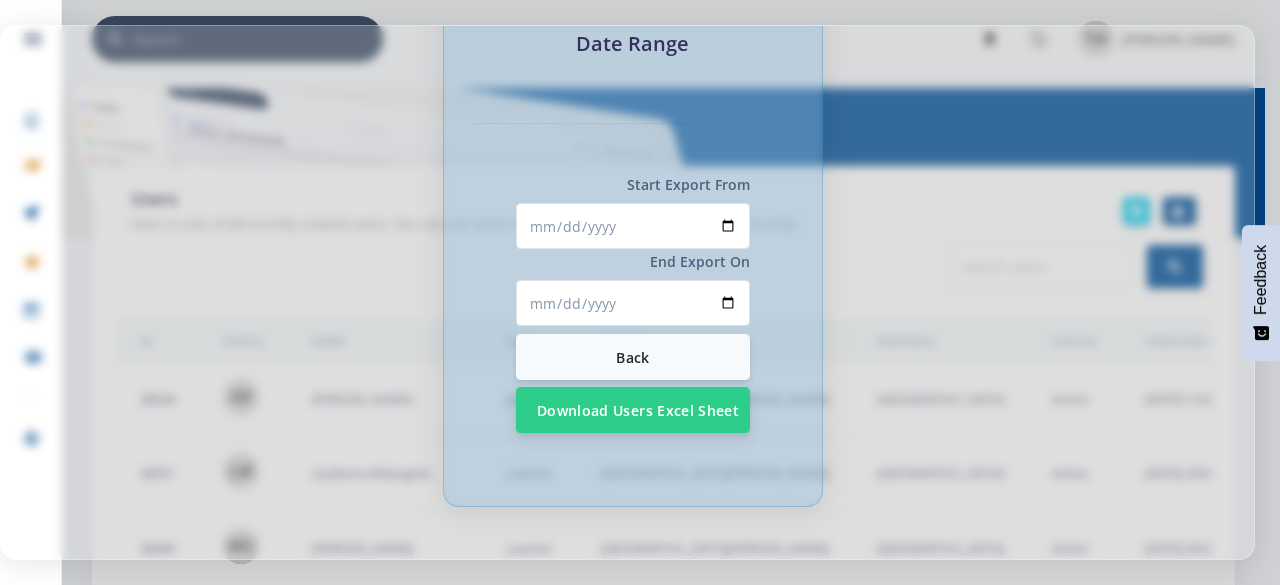 click on "Download Users Excel Sheet" at bounding box center (633, 410) 